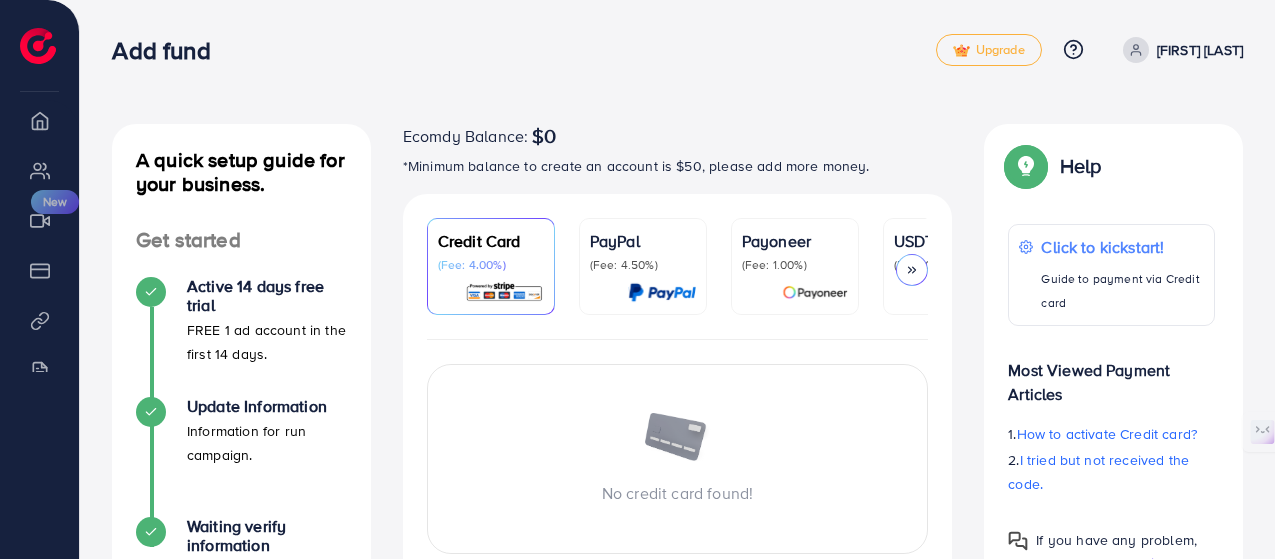 scroll, scrollTop: 669, scrollLeft: 0, axis: vertical 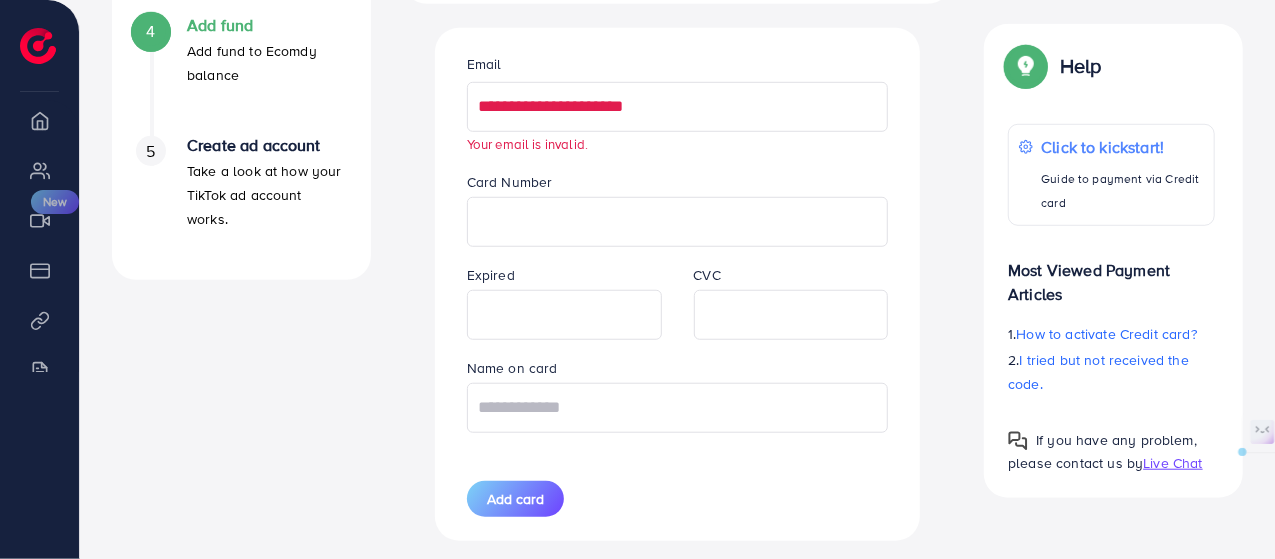 drag, startPoint x: 0, startPoint y: 0, endPoint x: 428, endPoint y: 98, distance: 439.0763 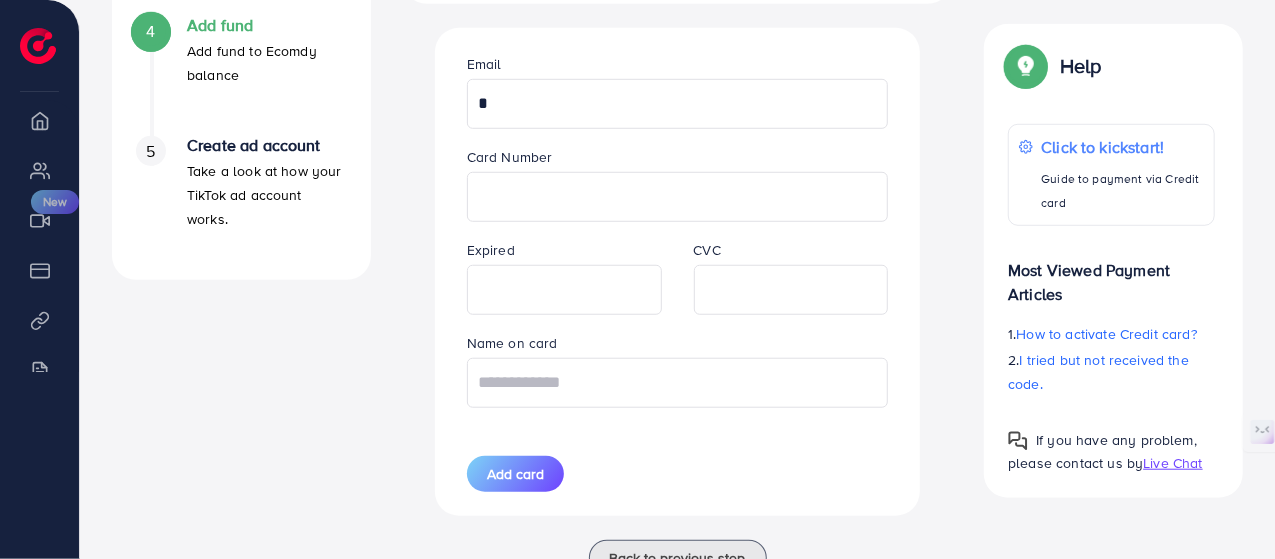 type on "**********" 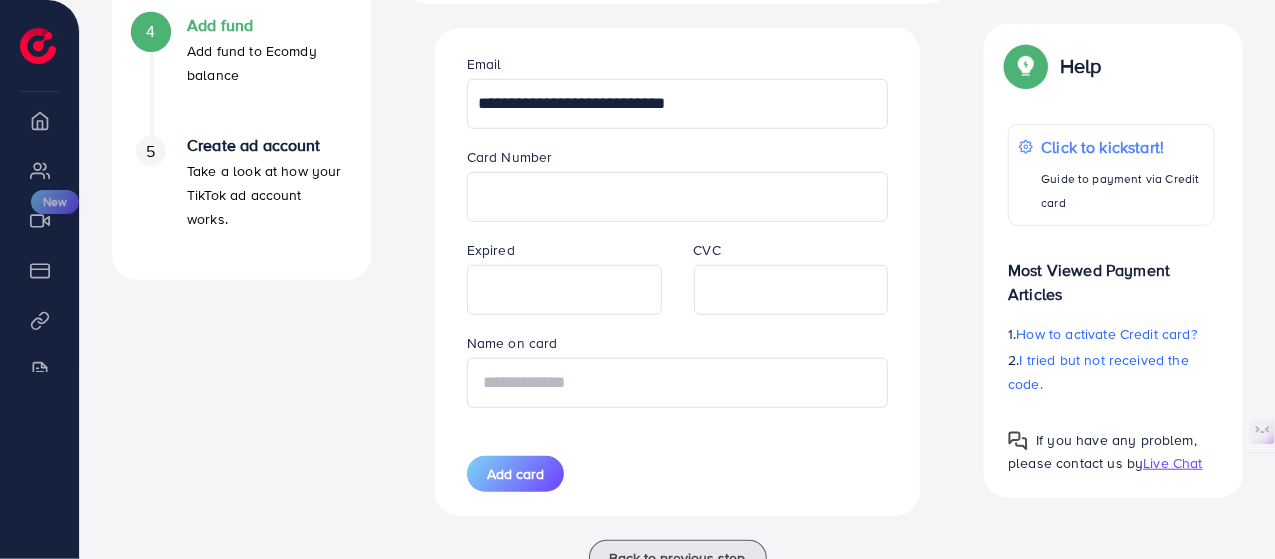 click at bounding box center (678, 383) 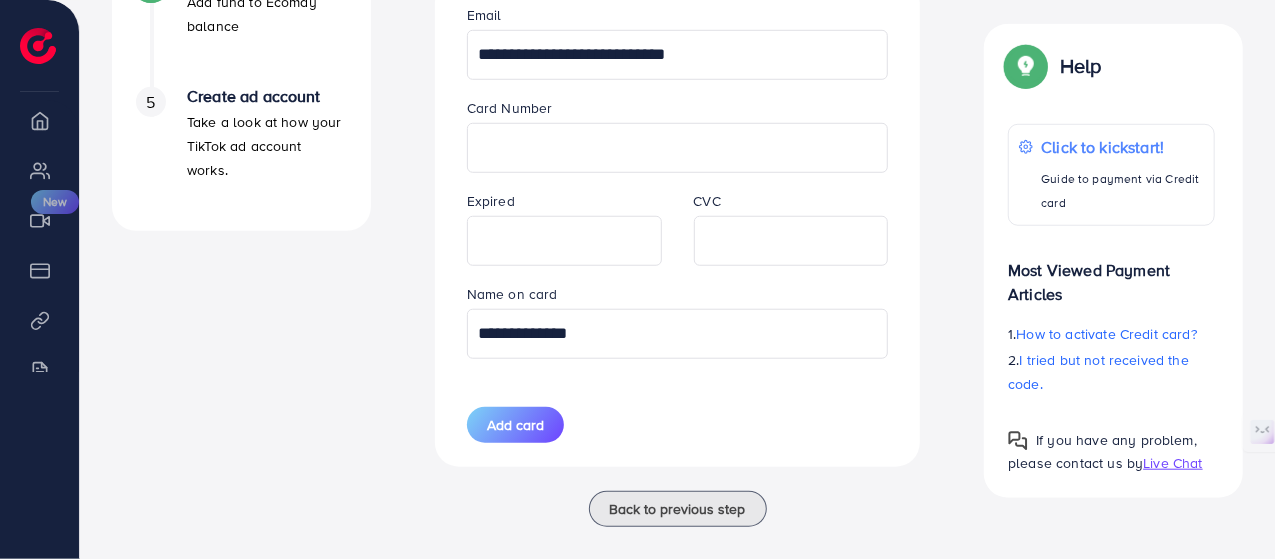 scroll, scrollTop: 744, scrollLeft: 0, axis: vertical 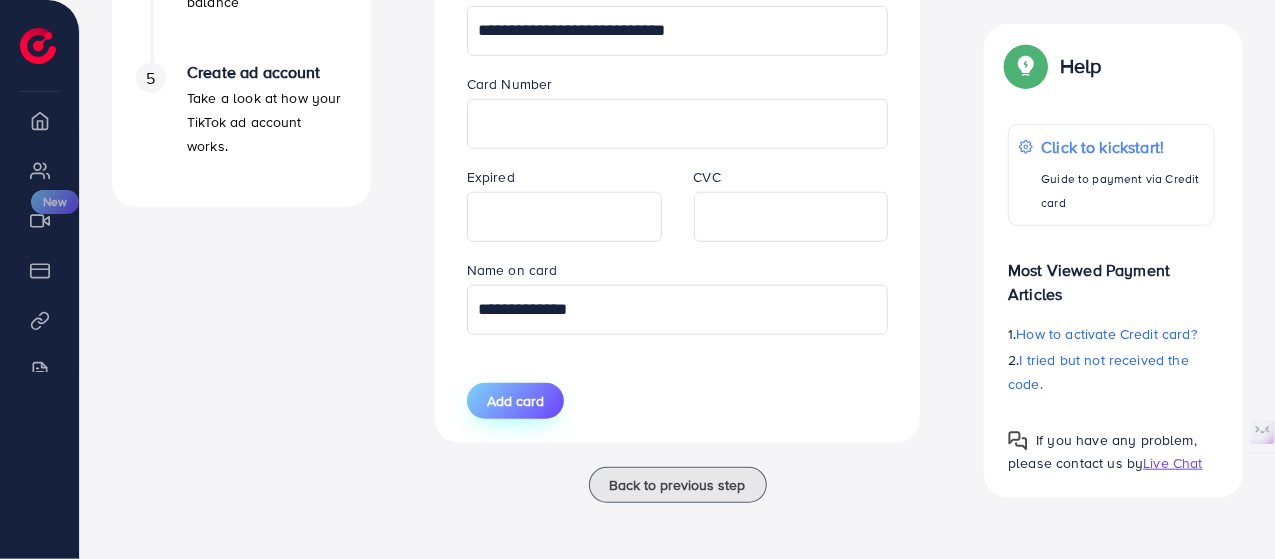 type on "**********" 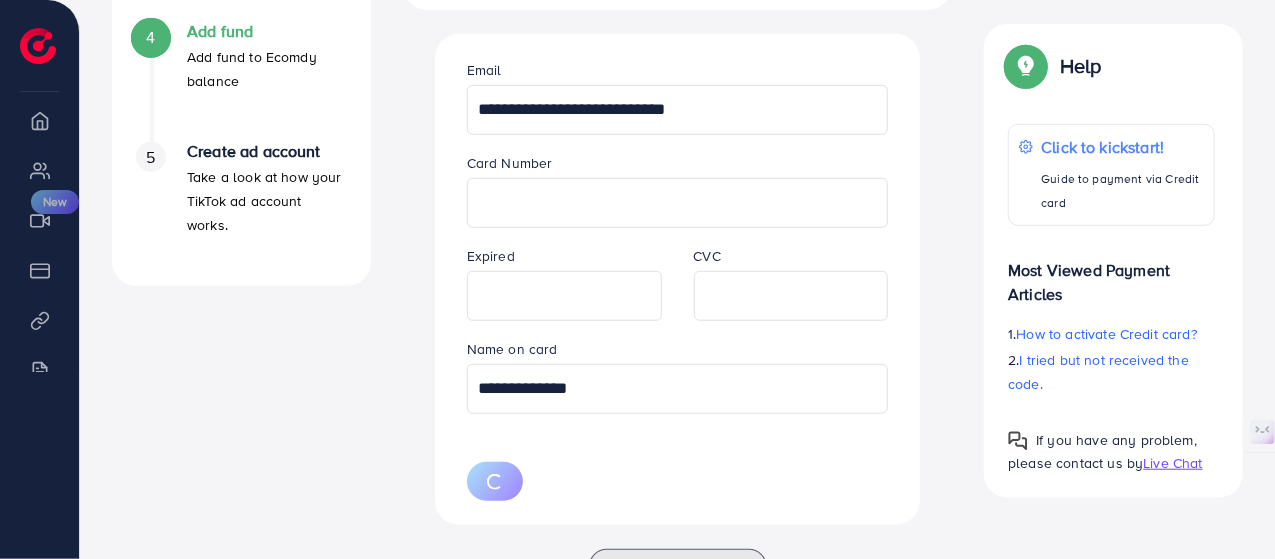 type 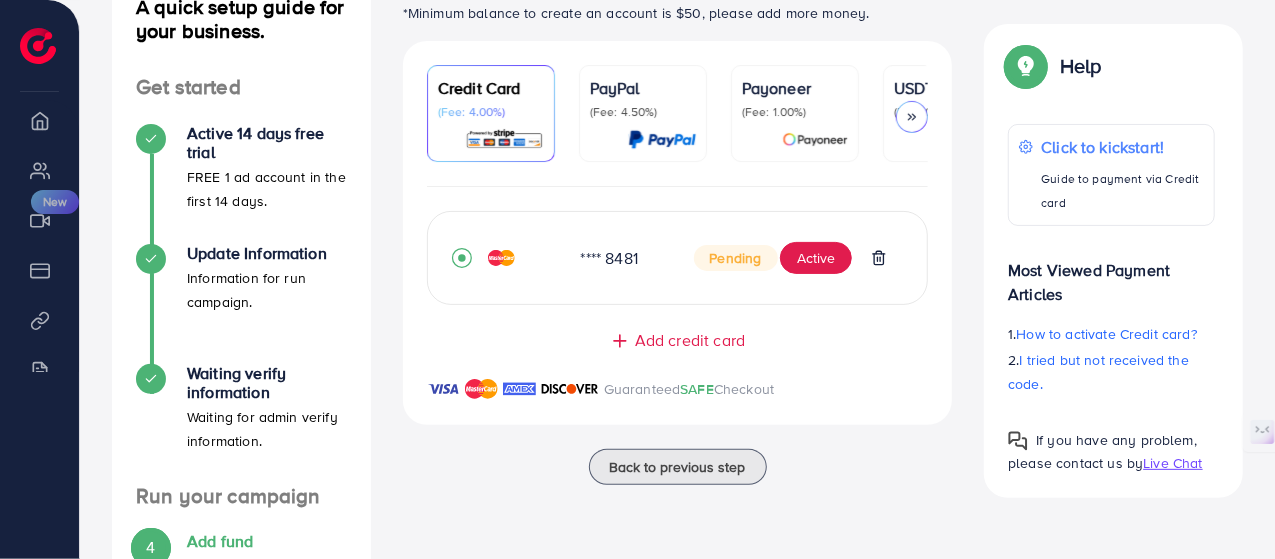 scroll, scrollTop: 122, scrollLeft: 0, axis: vertical 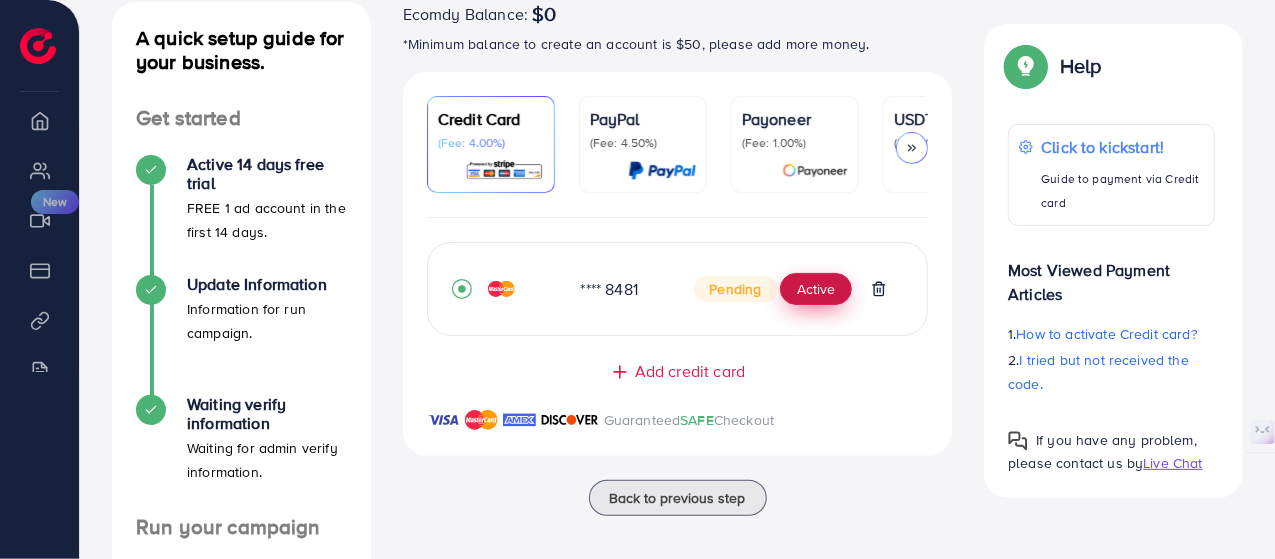 click on "Active" at bounding box center [816, 289] 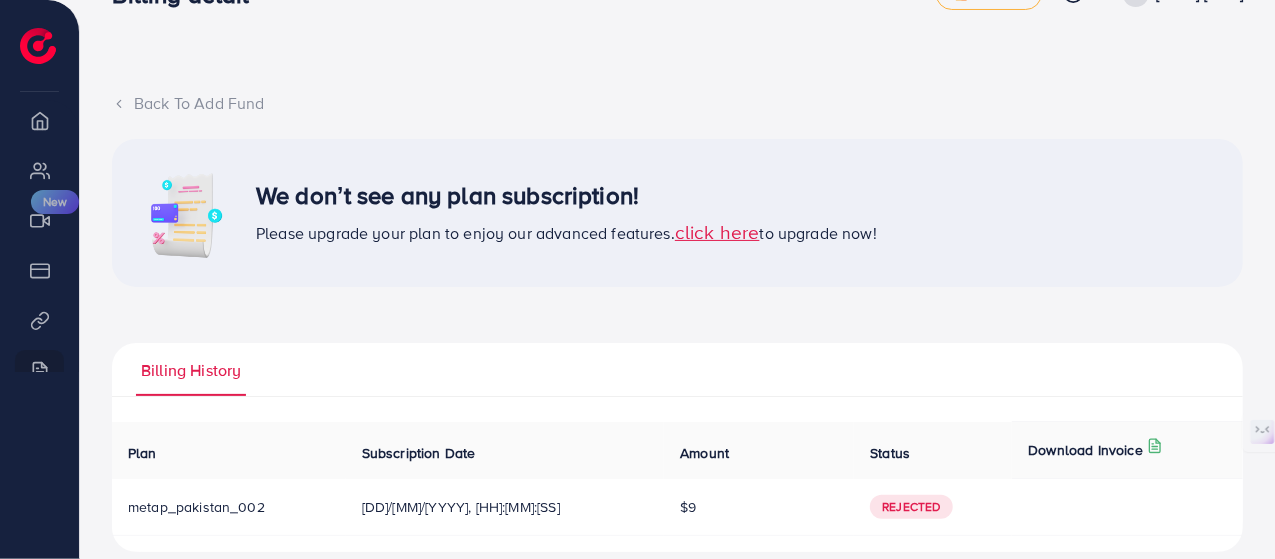 scroll, scrollTop: 79, scrollLeft: 0, axis: vertical 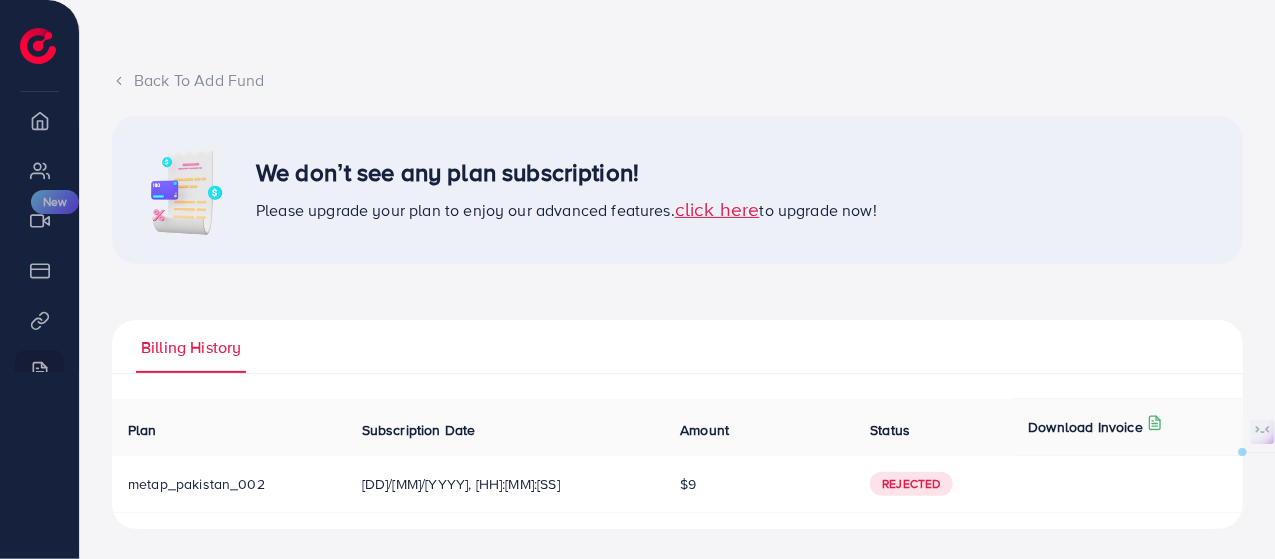 drag, startPoint x: 838, startPoint y: 481, endPoint x: 920, endPoint y: 481, distance: 82 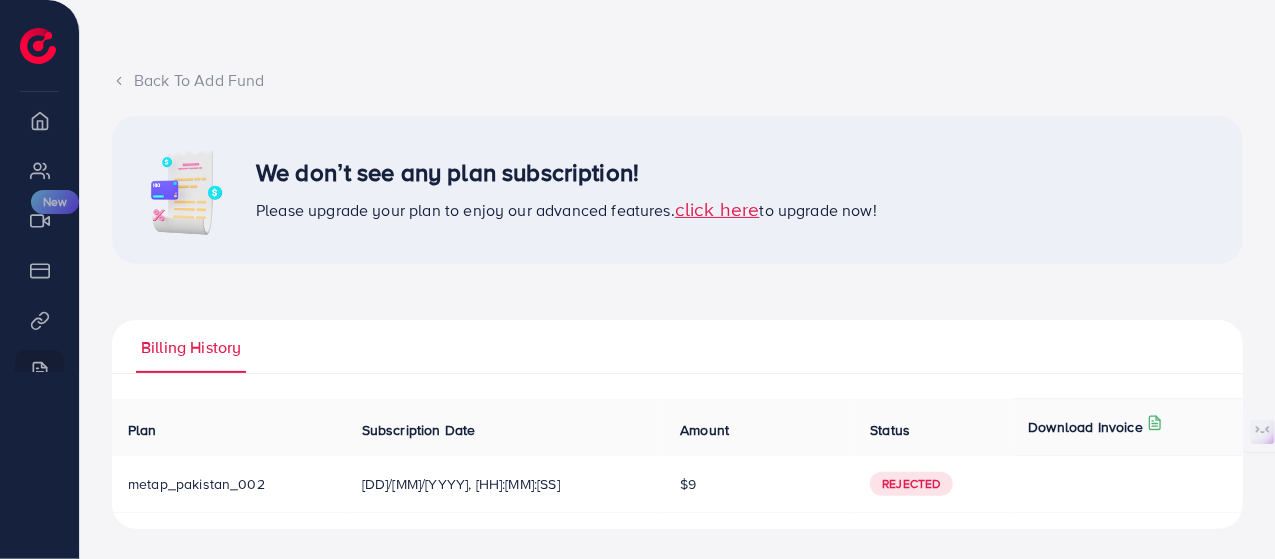 click on "click here" at bounding box center (717, 208) 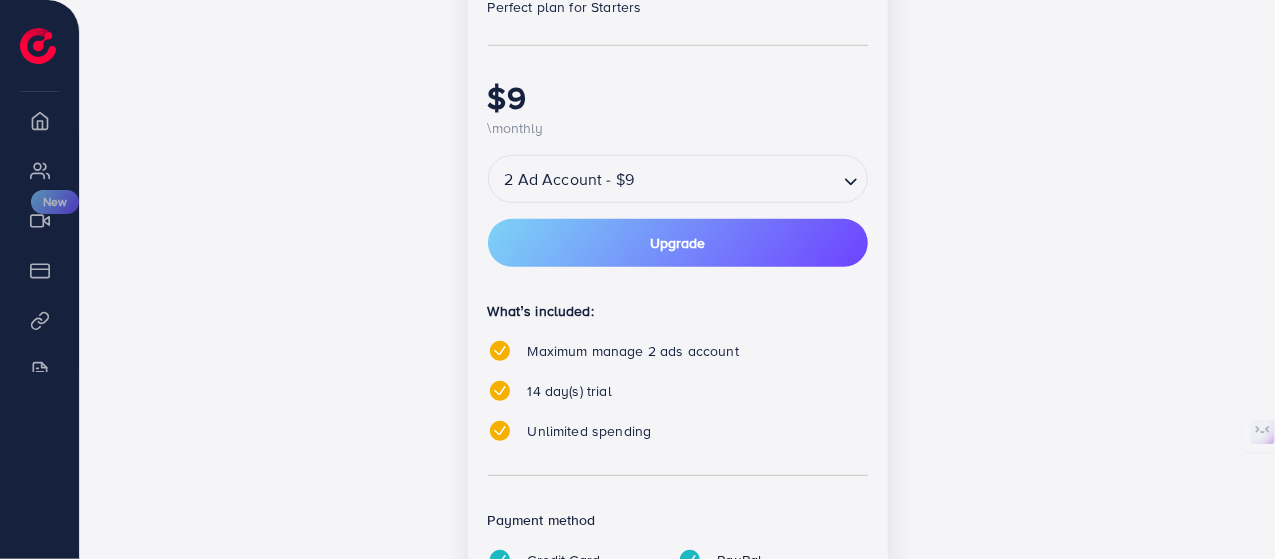 scroll, scrollTop: 467, scrollLeft: 0, axis: vertical 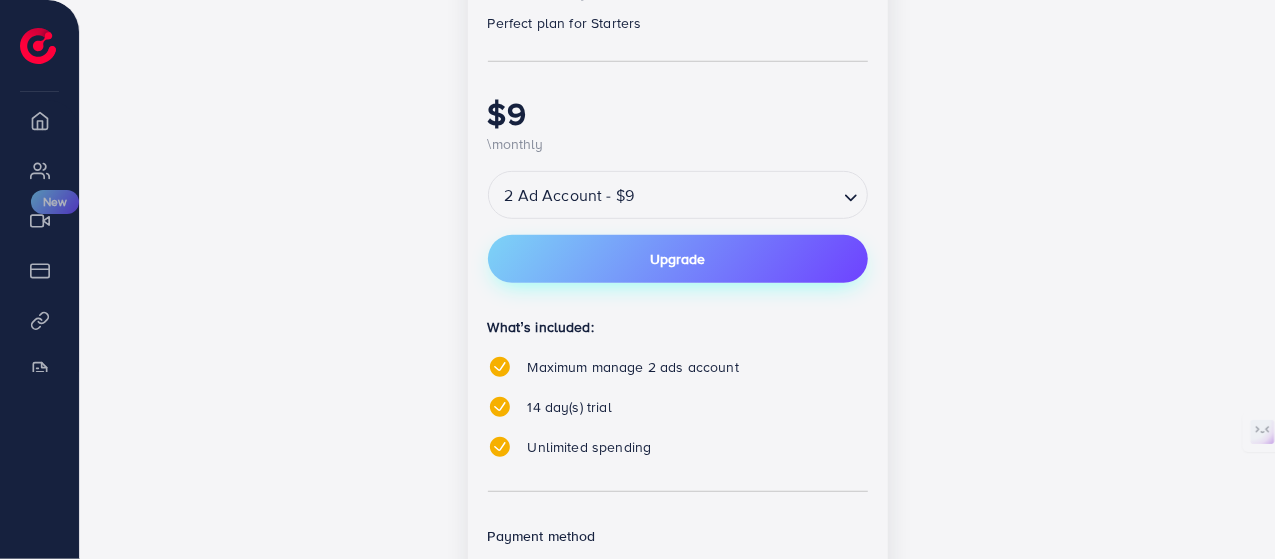 click on "Upgrade" at bounding box center [677, 259] 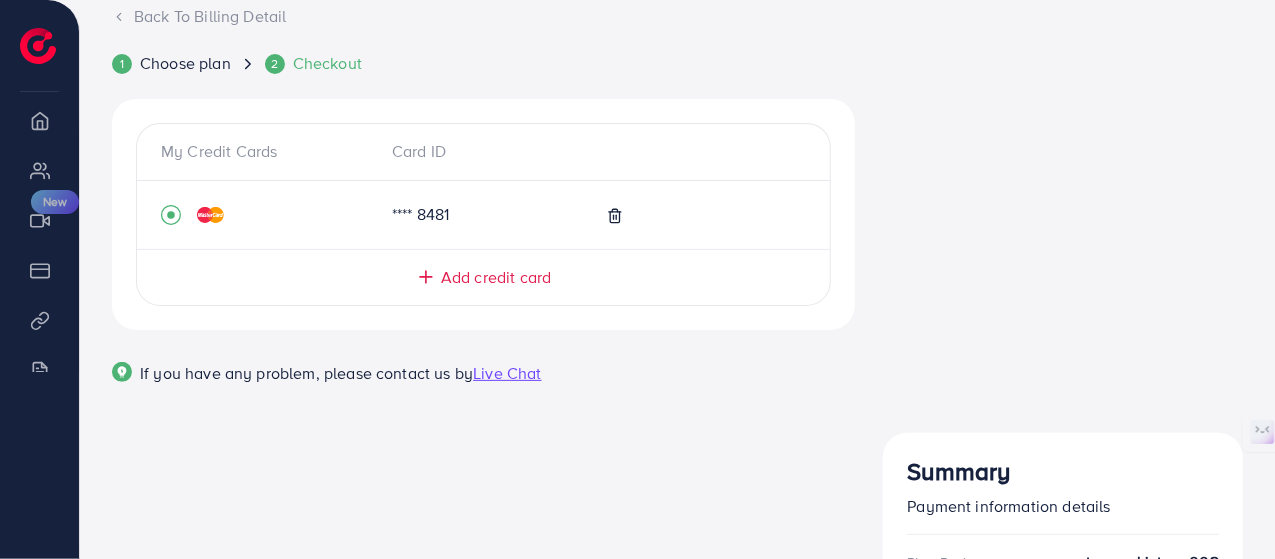 scroll, scrollTop: 168, scrollLeft: 0, axis: vertical 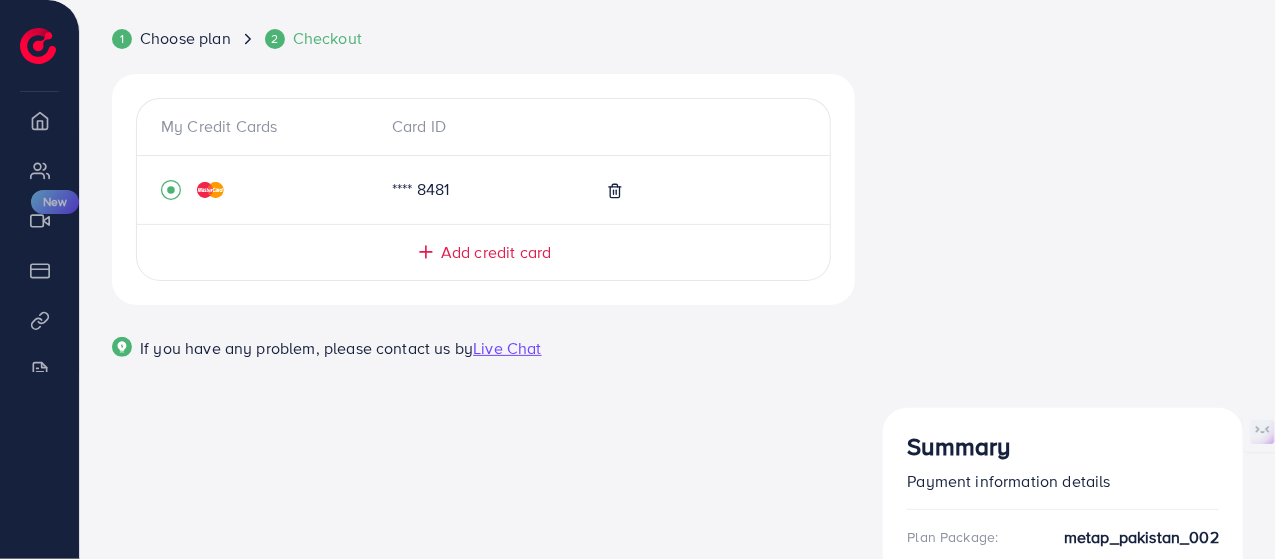 click on "Start Plan" at bounding box center [1063, 731] 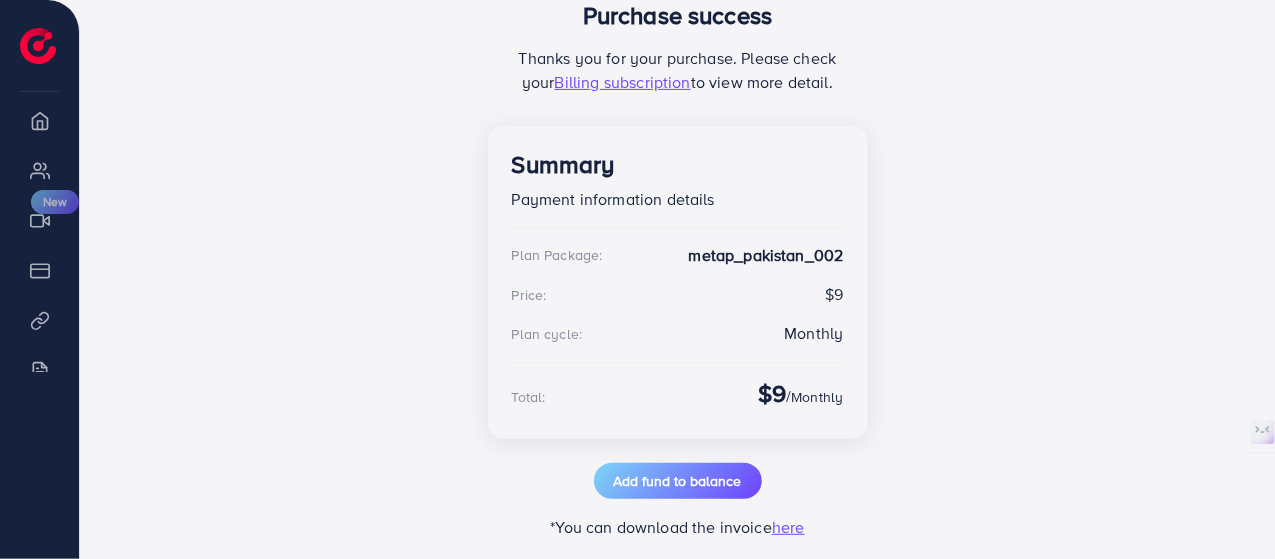 scroll, scrollTop: 345, scrollLeft: 0, axis: vertical 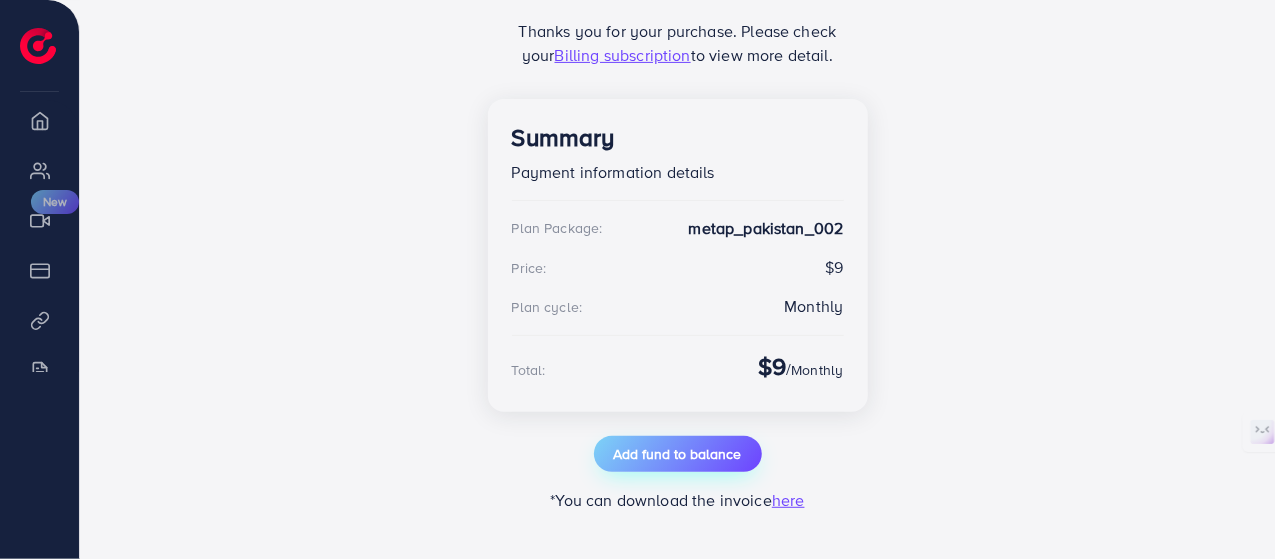 click on "Add fund to balance" at bounding box center (678, 454) 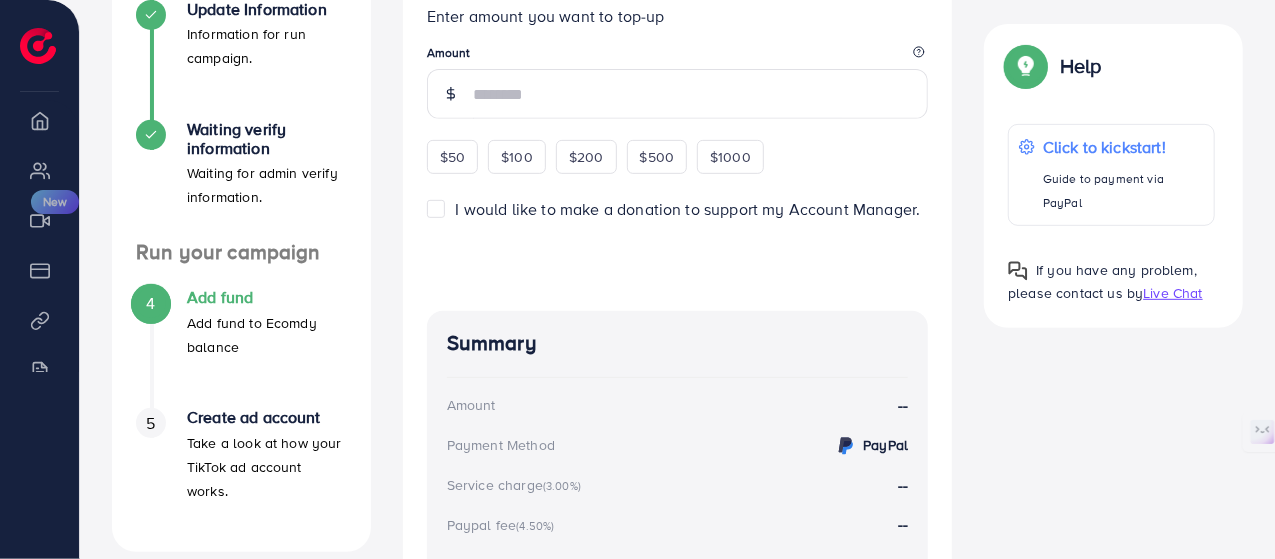 scroll, scrollTop: 400, scrollLeft: 0, axis: vertical 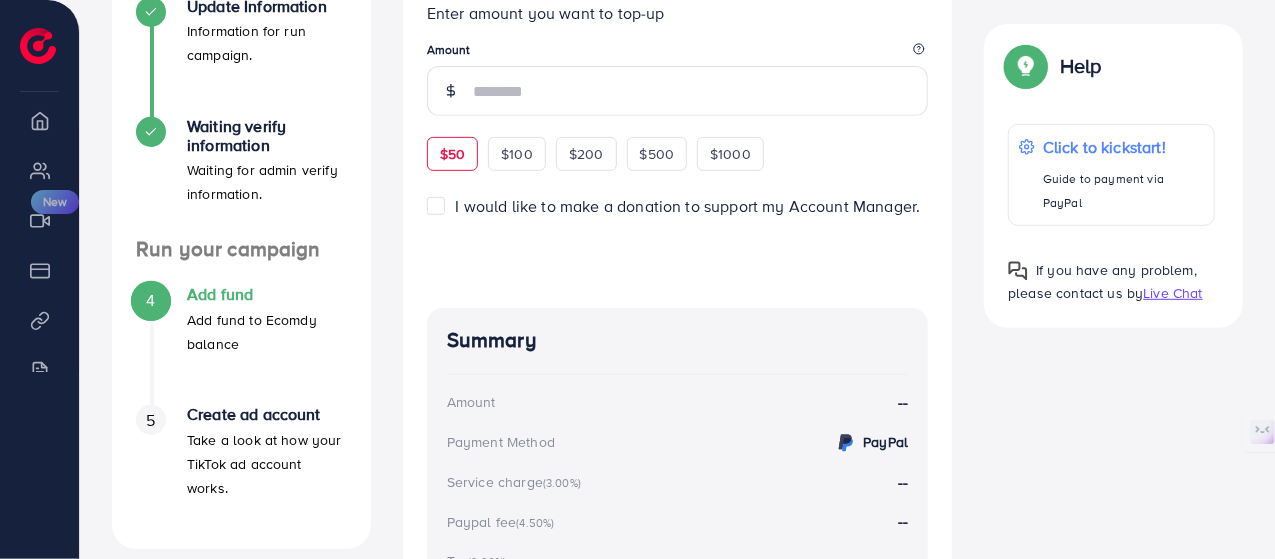 click on "$50" at bounding box center [452, 154] 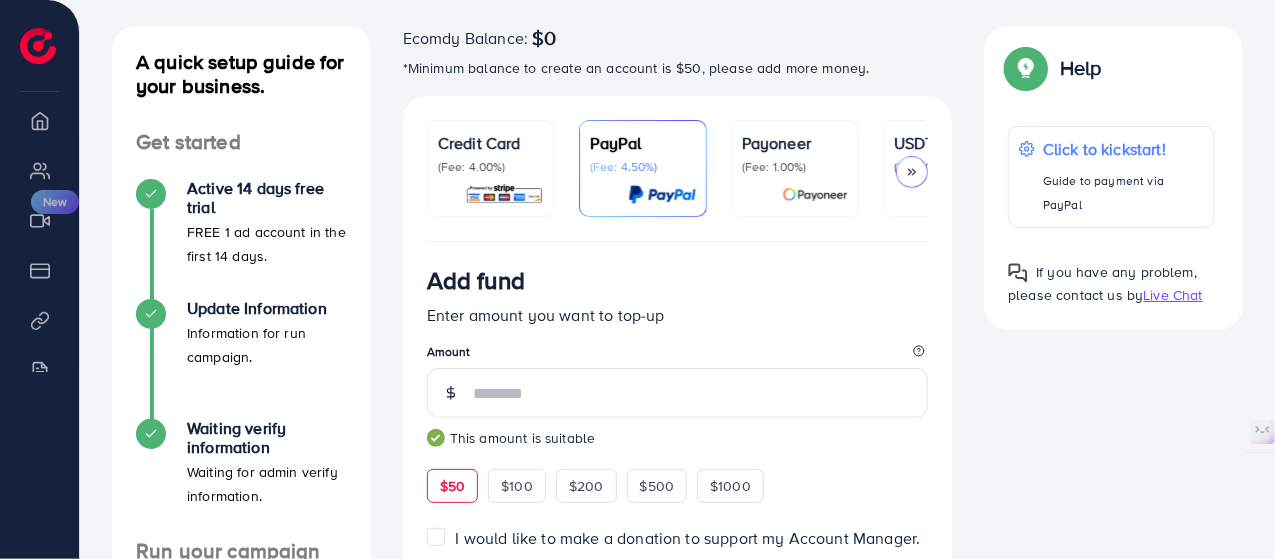 scroll, scrollTop: 91, scrollLeft: 0, axis: vertical 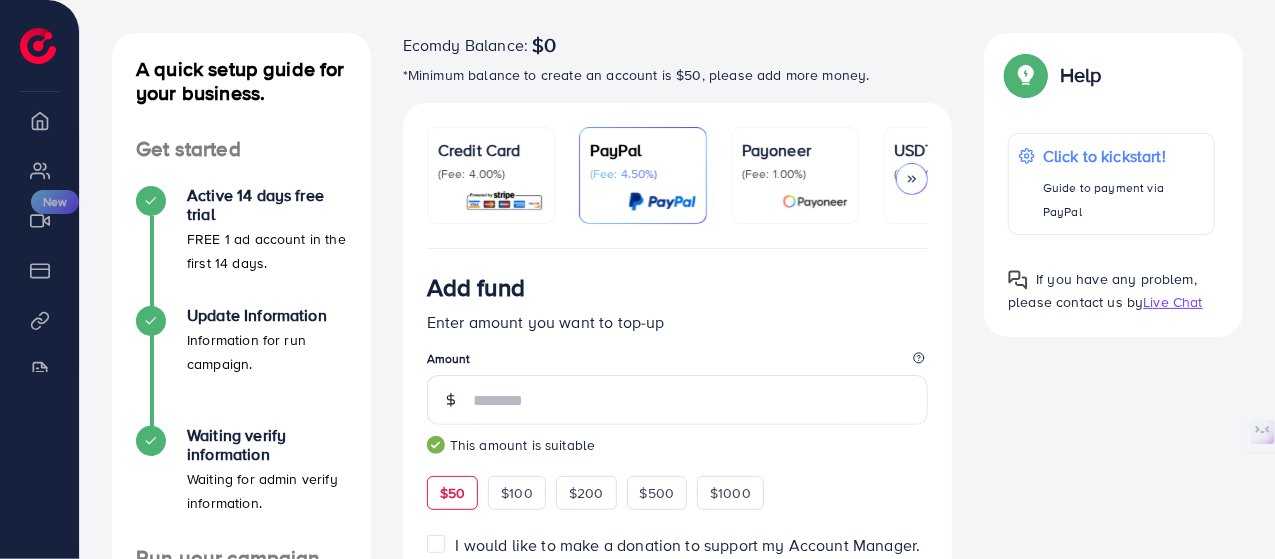 click on "Credit Card" at bounding box center [491, 150] 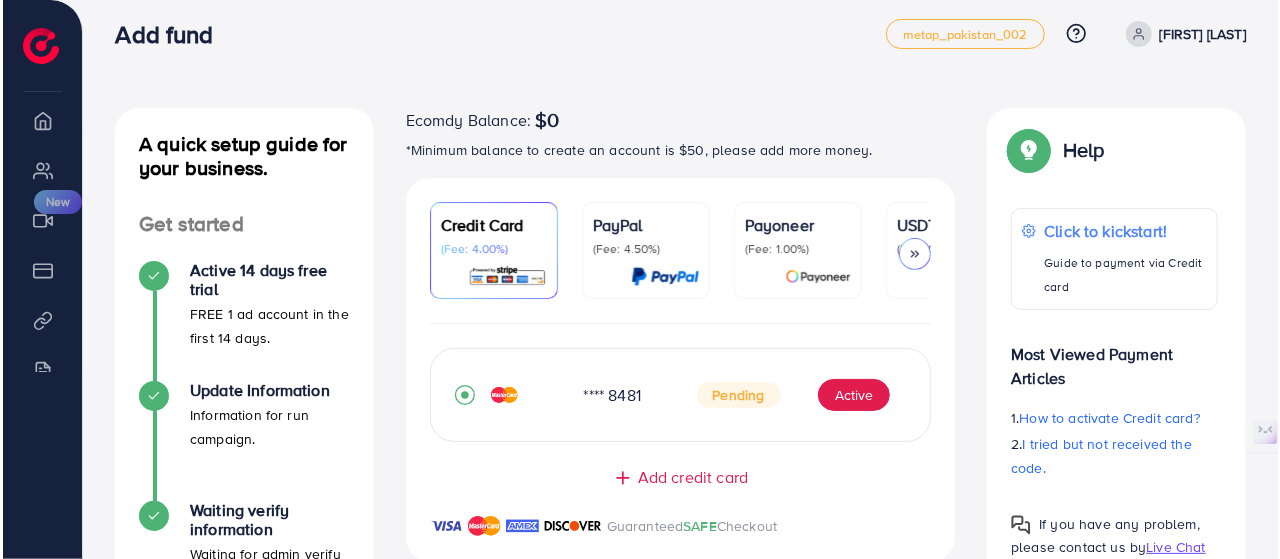 scroll, scrollTop: 0, scrollLeft: 0, axis: both 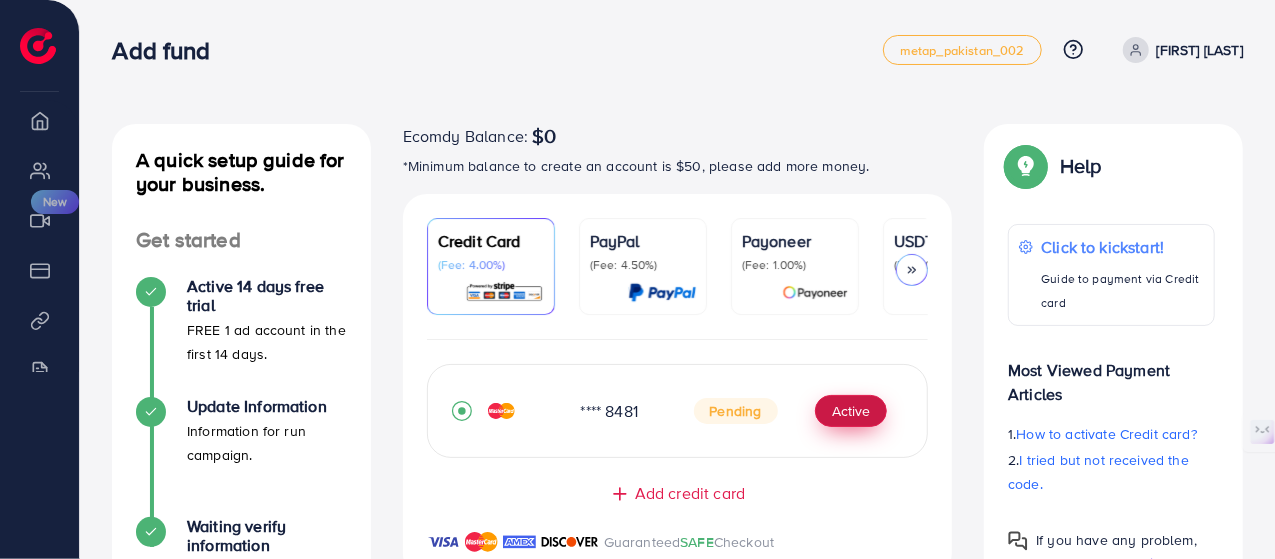 click on "Active" at bounding box center (851, 411) 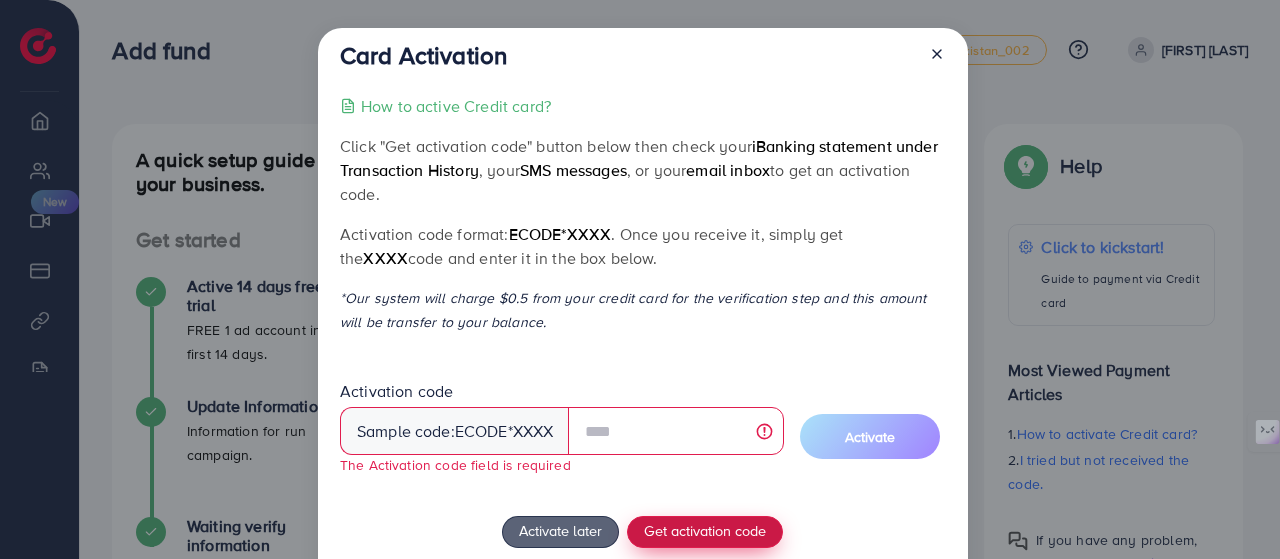 click on "How to active Credit card?   Click "Get activation code" button below then check your  iBanking statement under Transaction History , your  SMS messages , or your  email inbox  to get an activation code.   Activation code format:  ecode*XXXX . Once you receive it, simply get the  XXXX  code and enter it in the box below.   *Our system will charge $0.5 from your credit card for the verification step and this amount will be transfer to your balance.   Activation code   Sample code:  ecode *XXXX  The Activation code field is required  Activate   Activate later   Get activation code   If you have any problem, please contact us by   Live Chat" at bounding box center (642, 376) 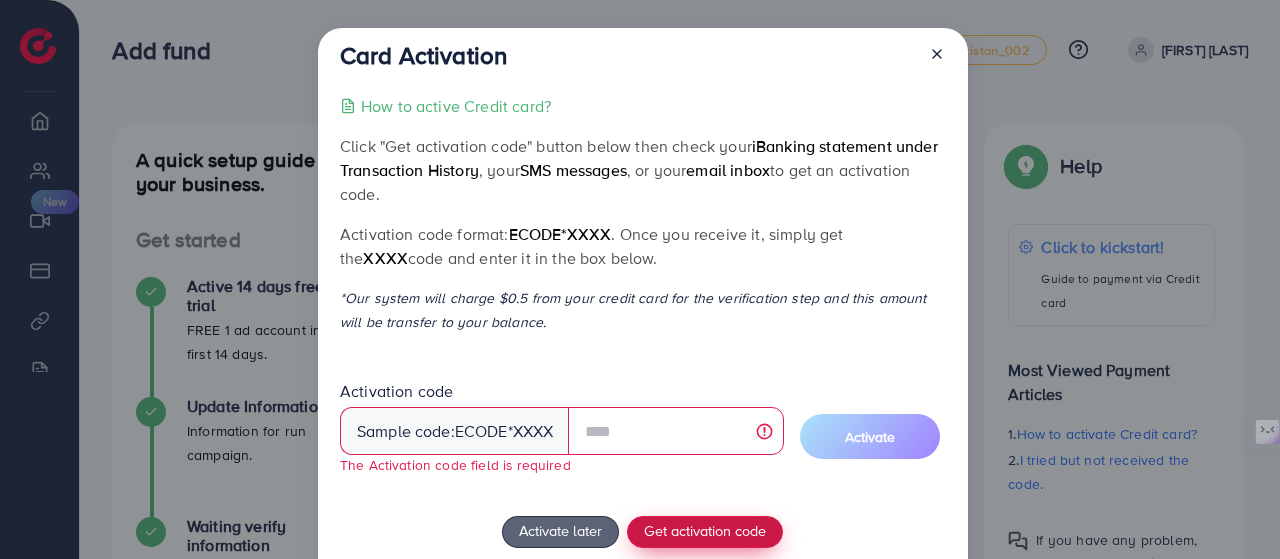 click on "Get activation code" at bounding box center [705, 530] 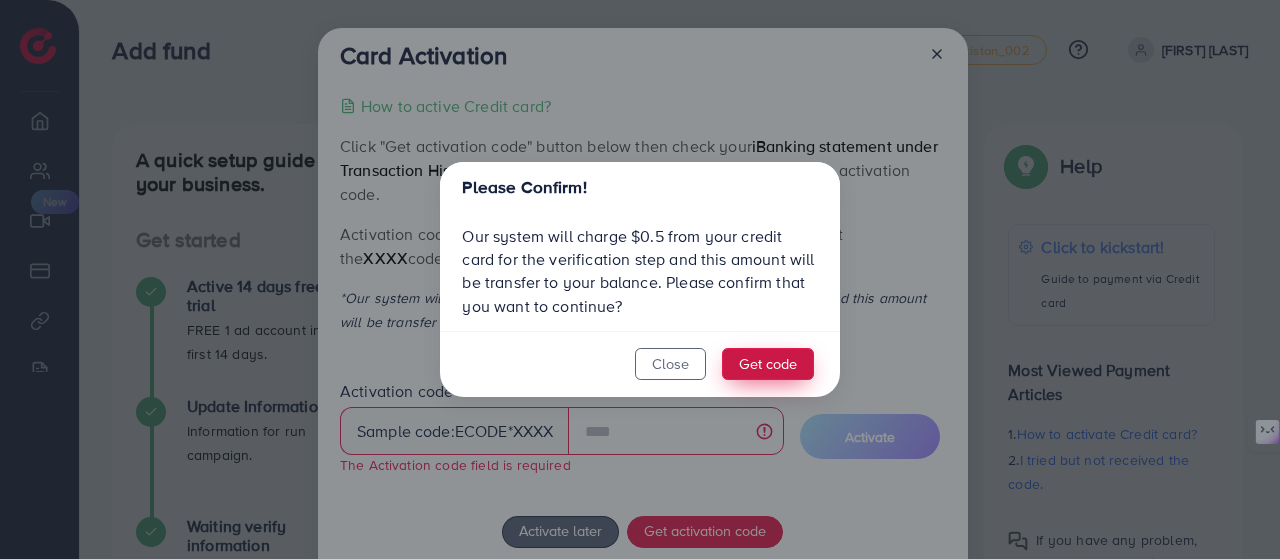 click on "Get code" at bounding box center (768, 364) 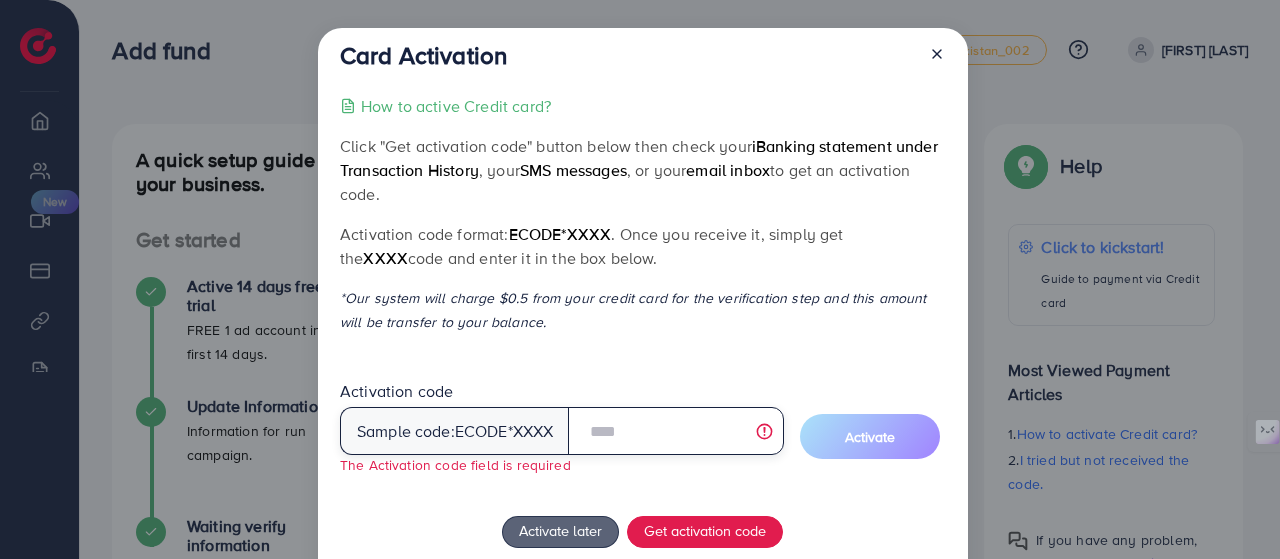 click at bounding box center [675, 431] 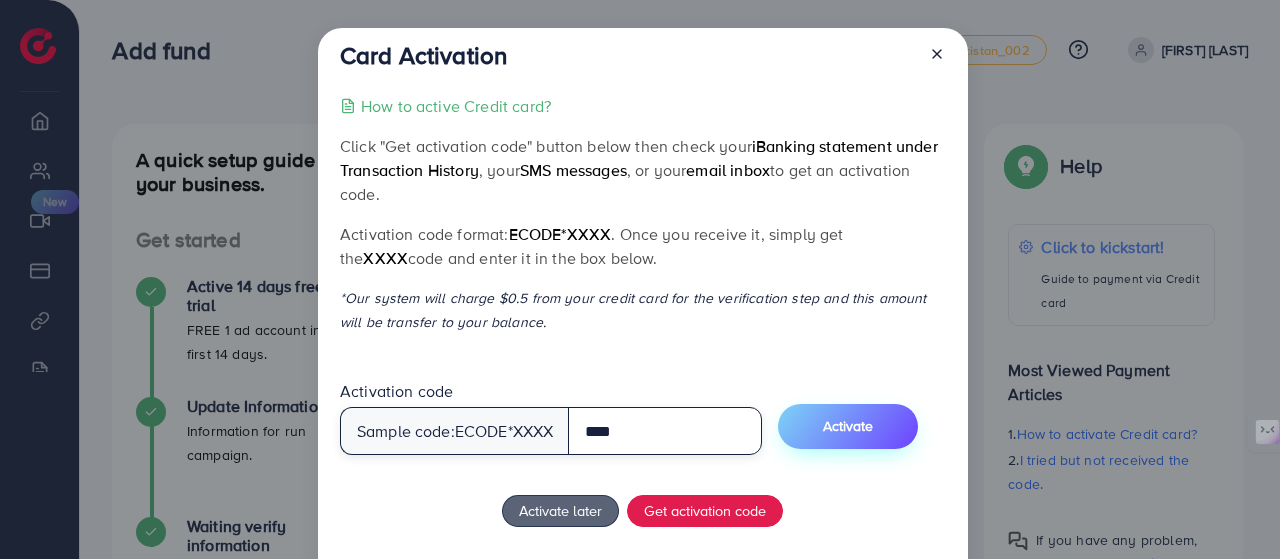 type on "****" 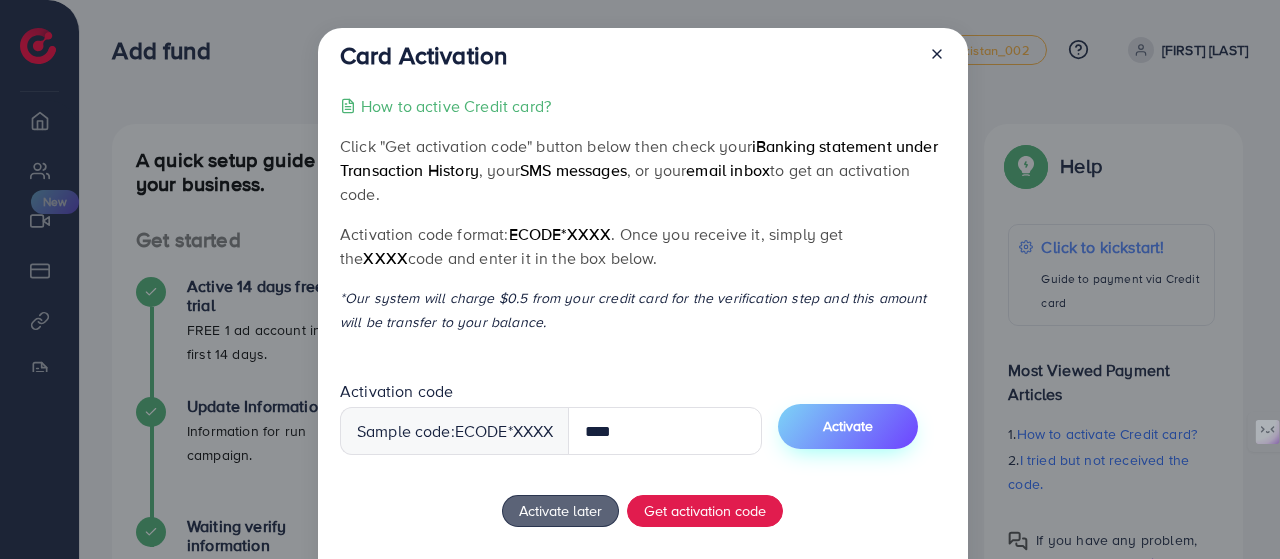 click on "Activate" at bounding box center [848, 426] 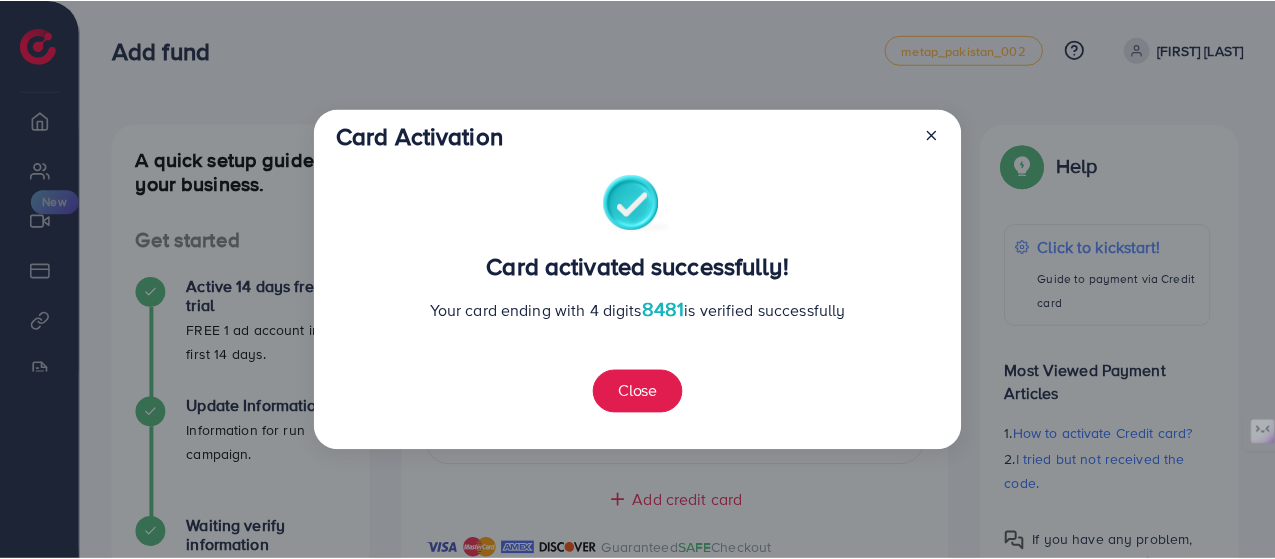 scroll, scrollTop: 482, scrollLeft: 0, axis: vertical 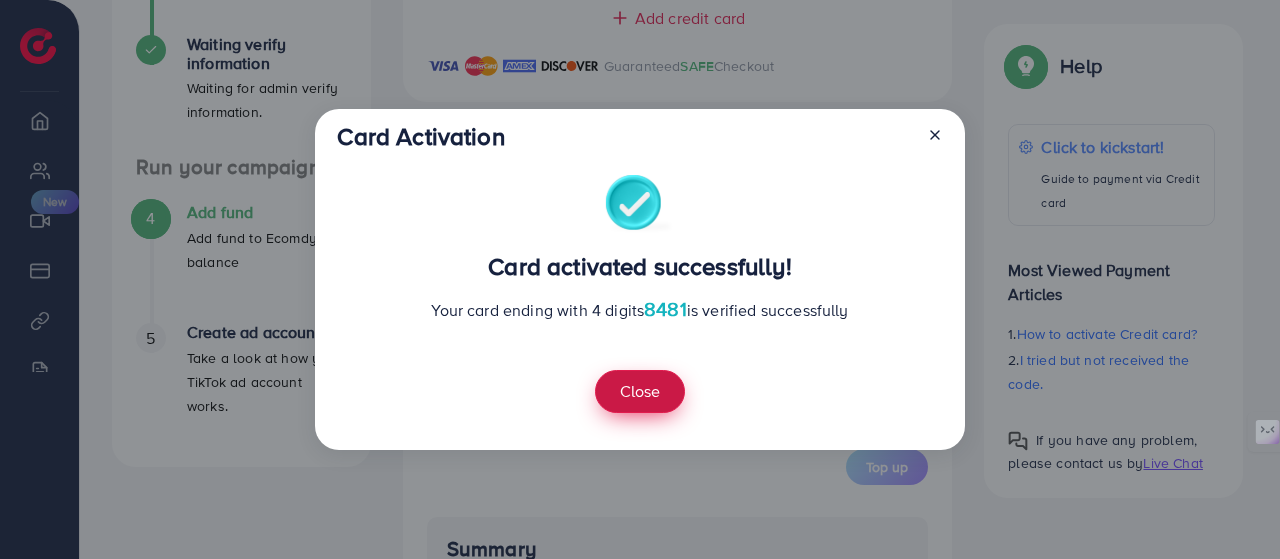click on "Close" at bounding box center [640, 391] 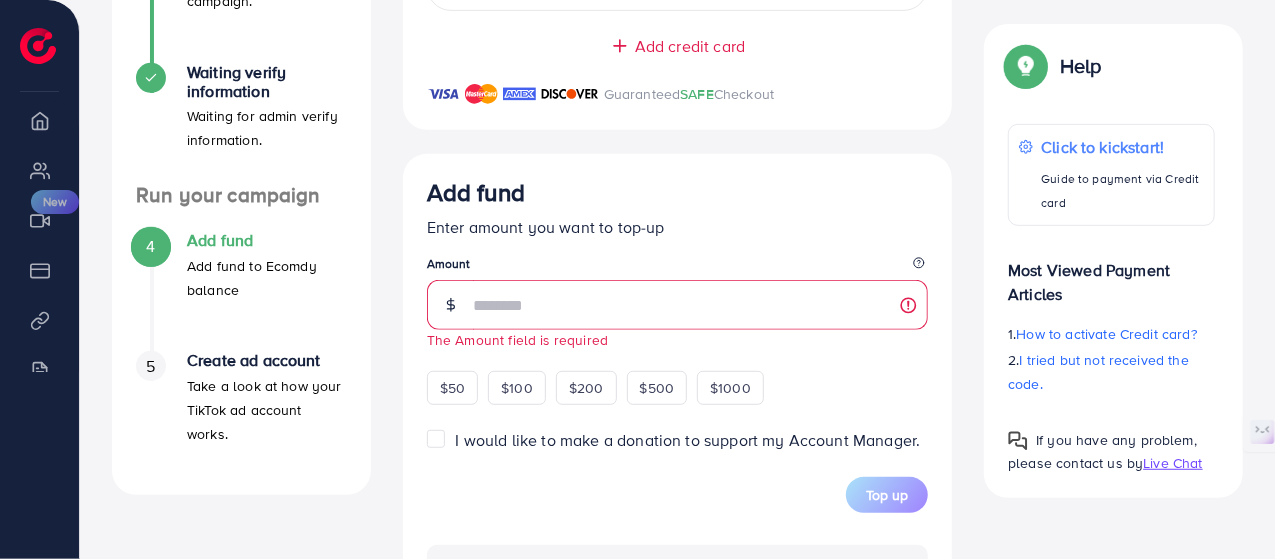 scroll, scrollTop: 482, scrollLeft: 0, axis: vertical 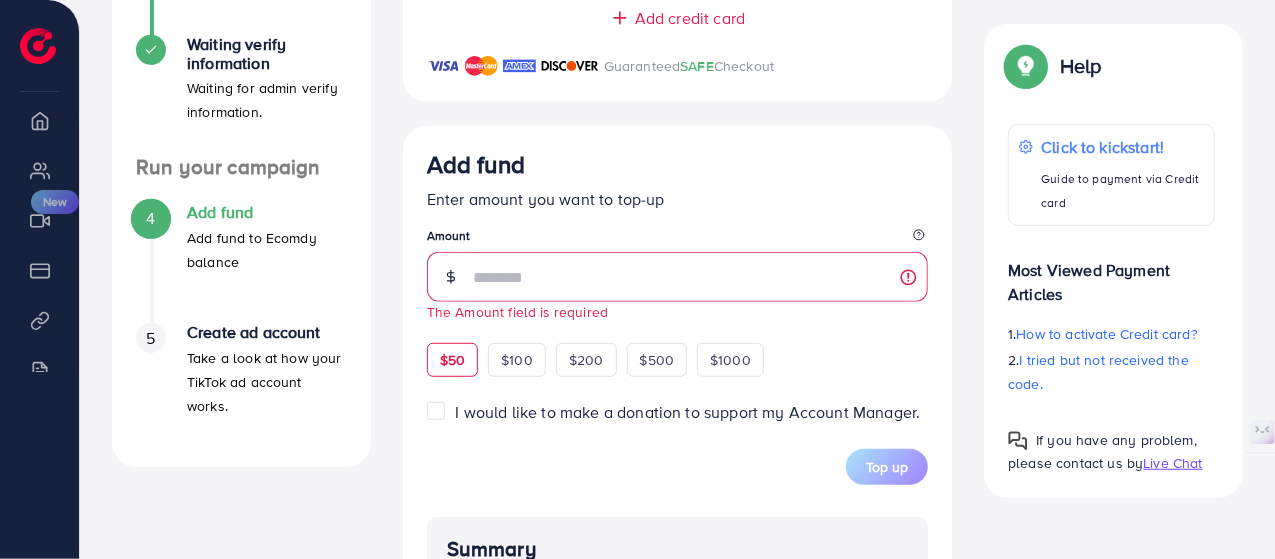 click on "$50" at bounding box center (452, 360) 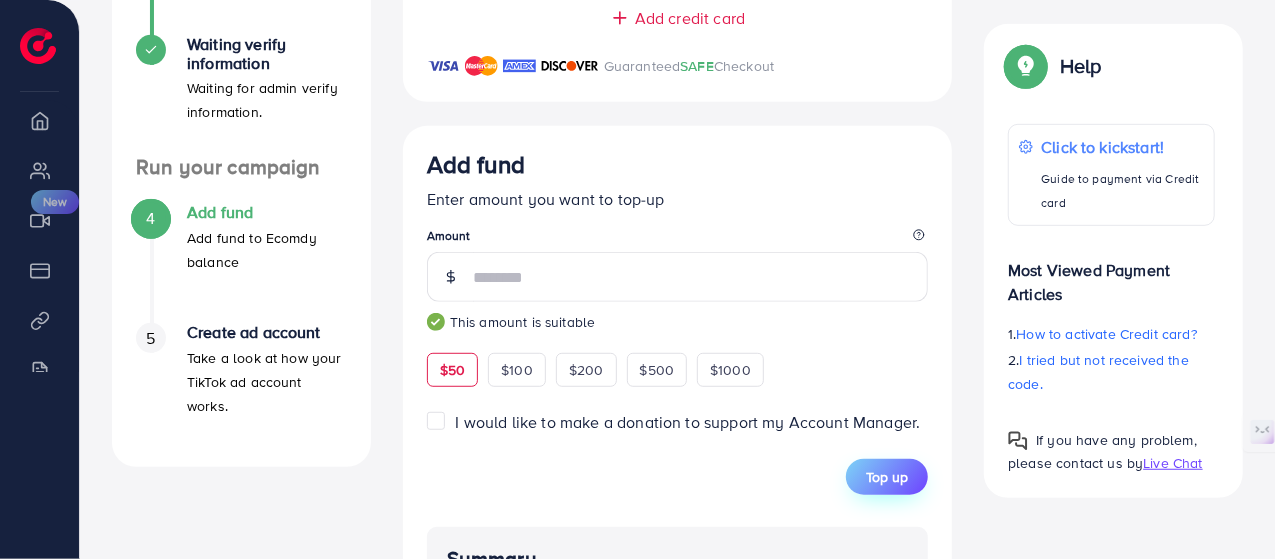 click on "Top up" at bounding box center [887, 477] 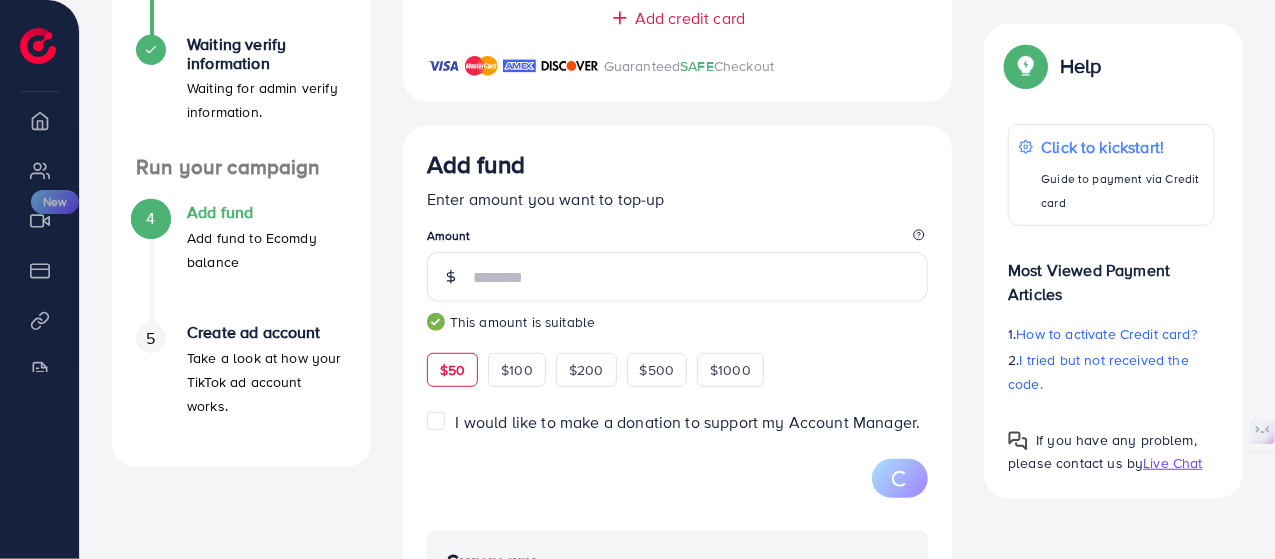 type 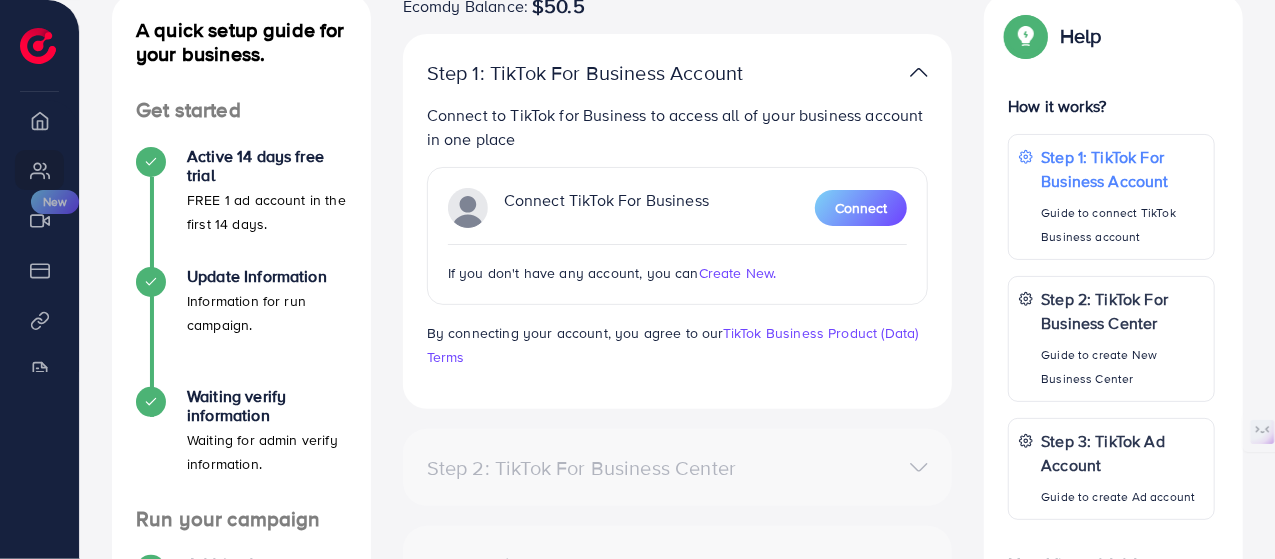 scroll, scrollTop: 100, scrollLeft: 0, axis: vertical 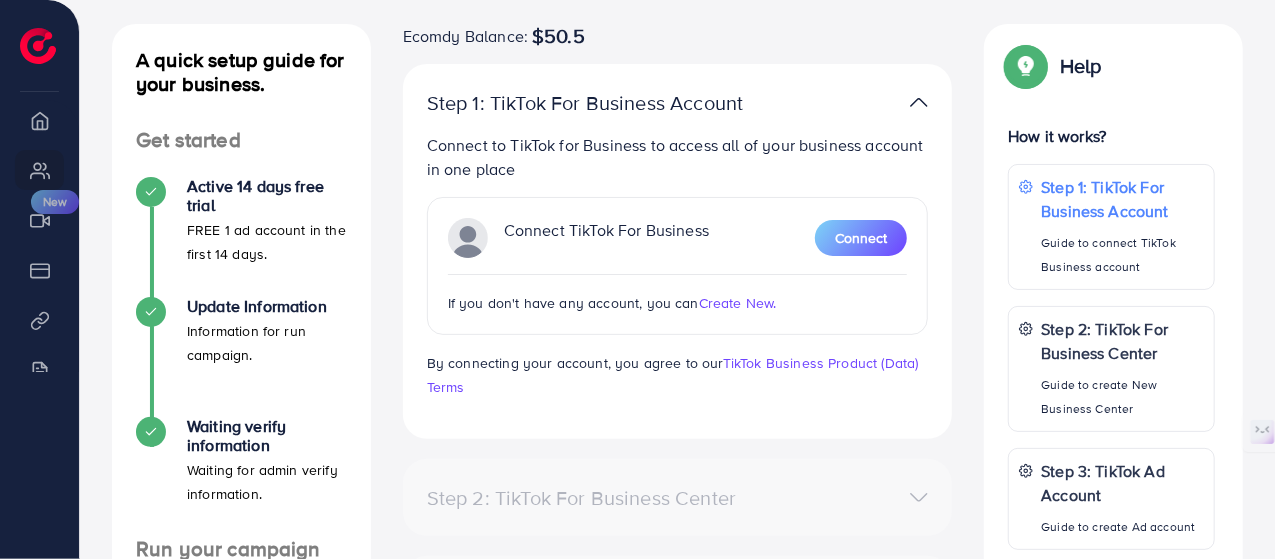click on "Create New." at bounding box center [738, 303] 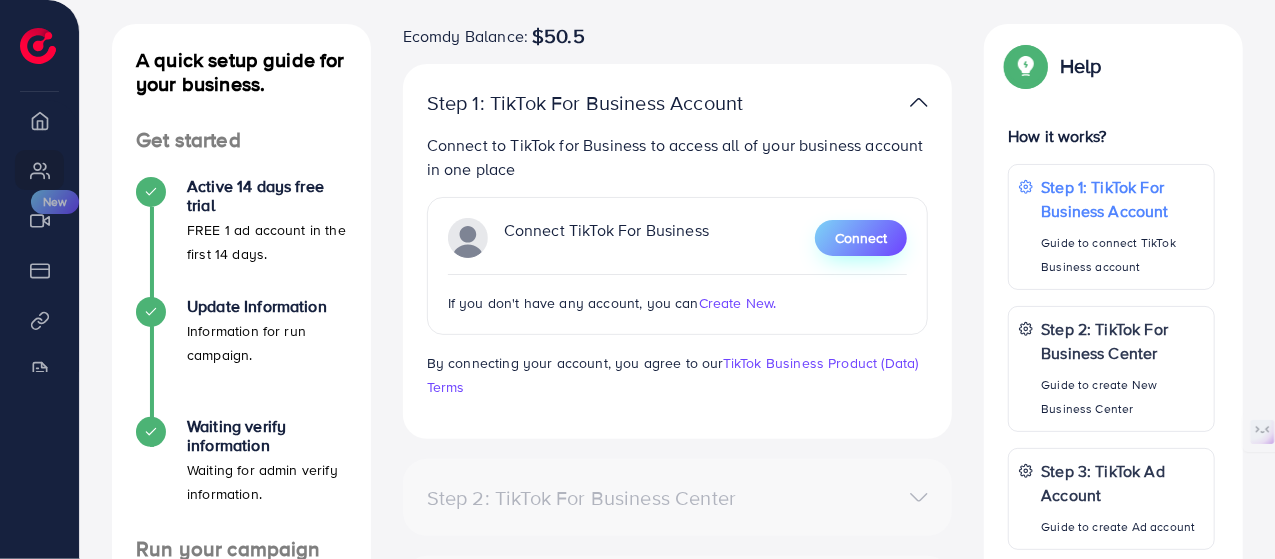 click on "Connect" at bounding box center (861, 238) 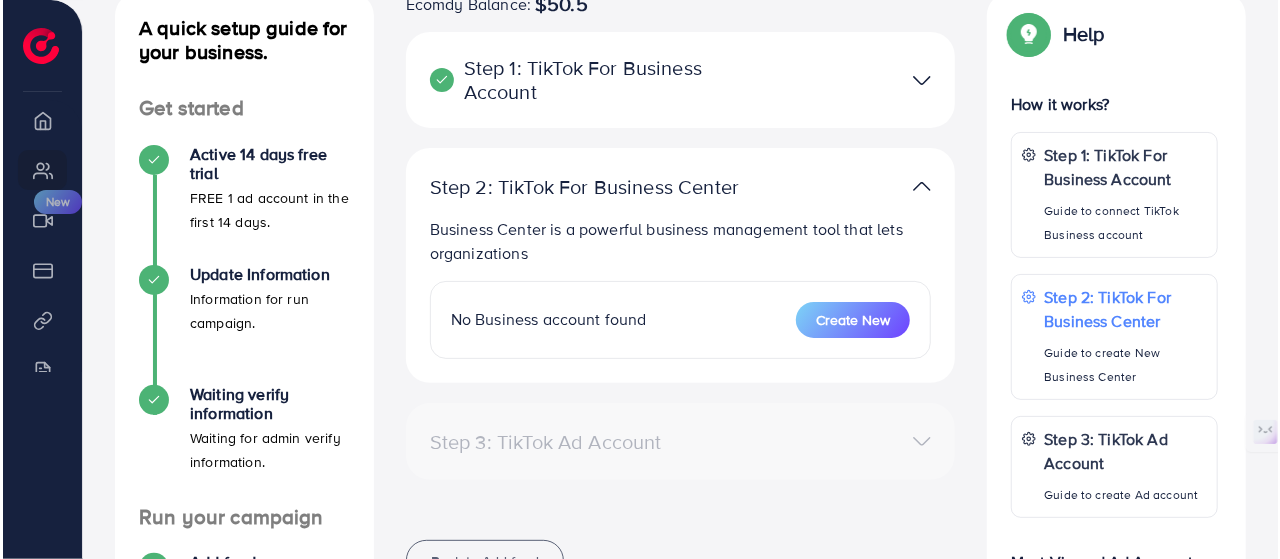 scroll, scrollTop: 100, scrollLeft: 0, axis: vertical 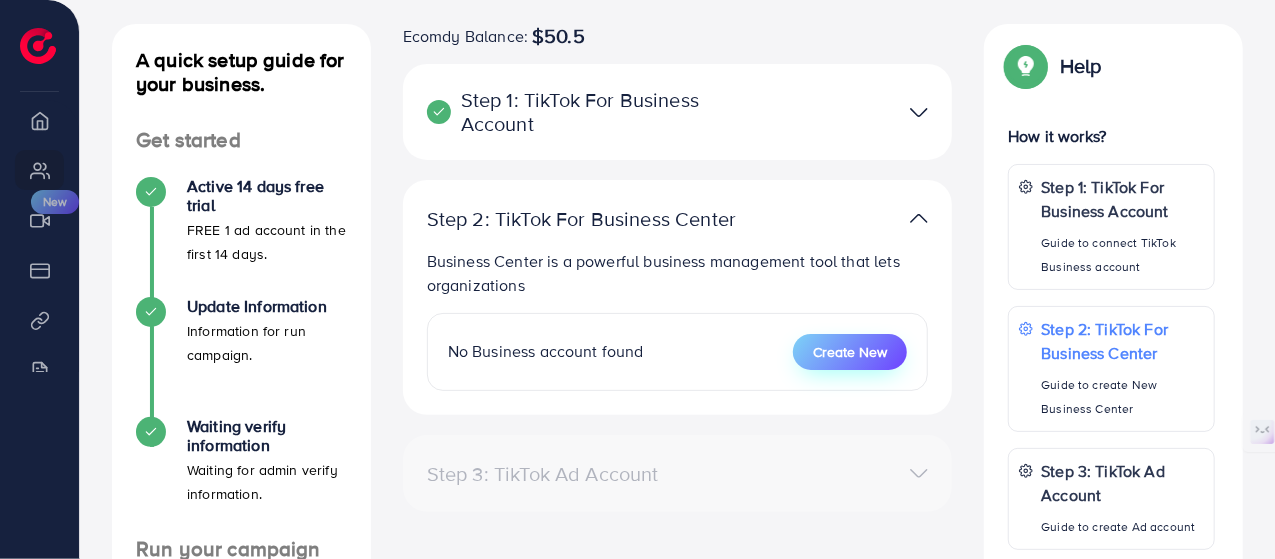 click on "Create New" at bounding box center [850, 352] 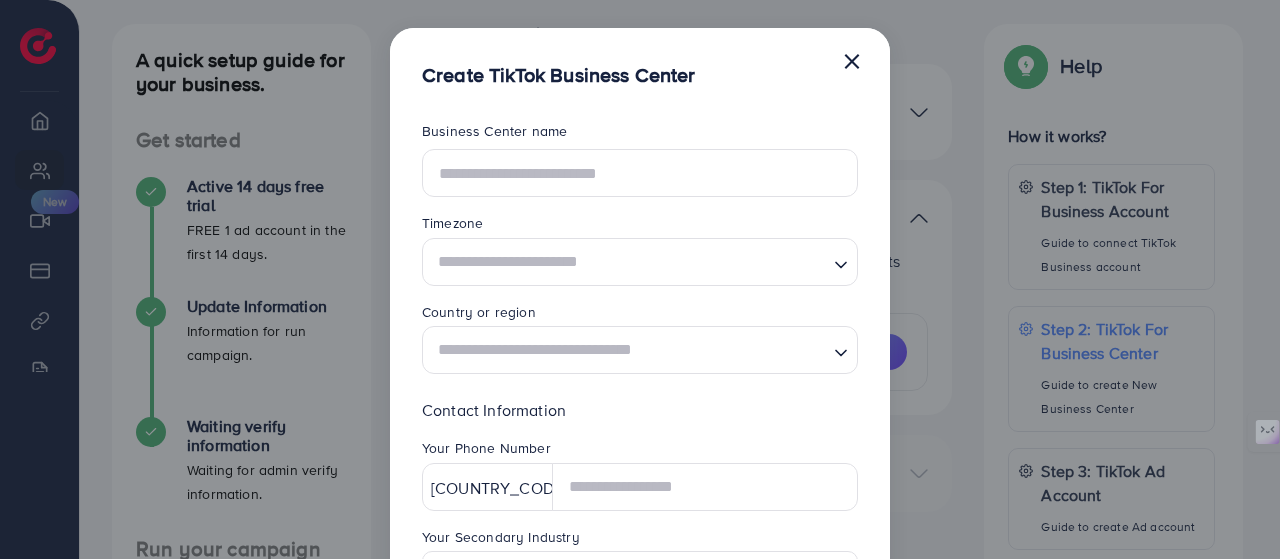 scroll, scrollTop: 0, scrollLeft: 0, axis: both 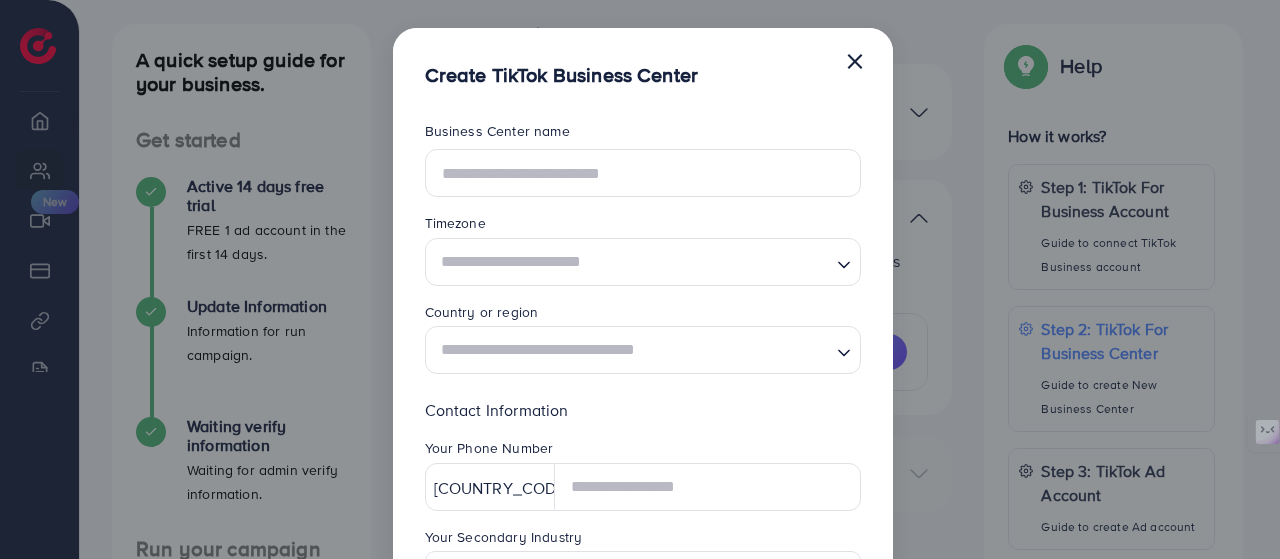click on "×" at bounding box center (855, 60) 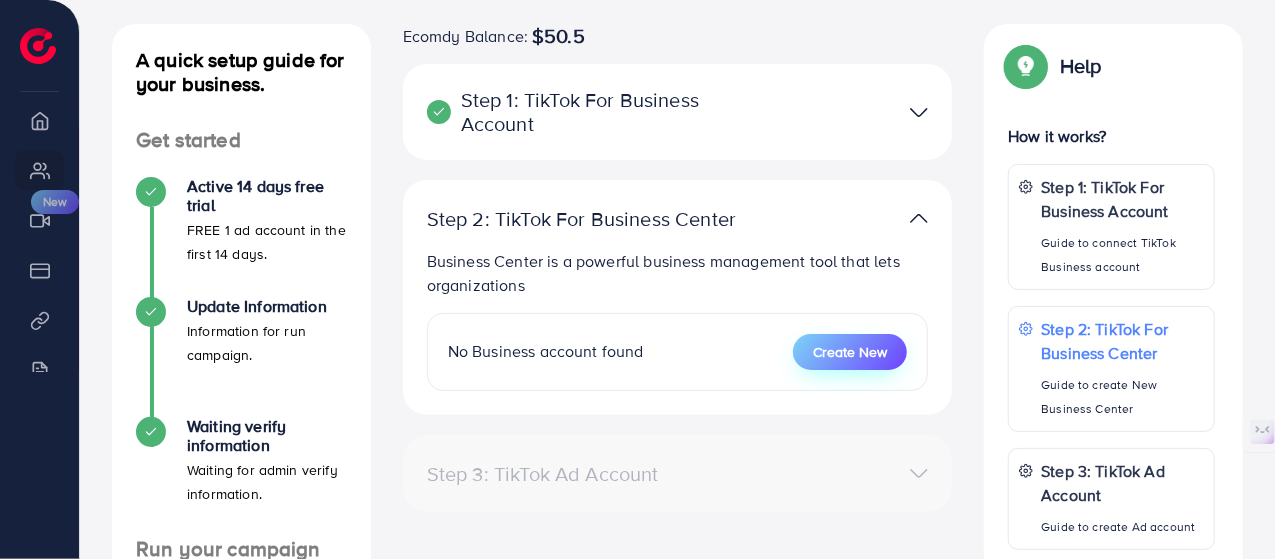 click on "Create New" at bounding box center (850, 352) 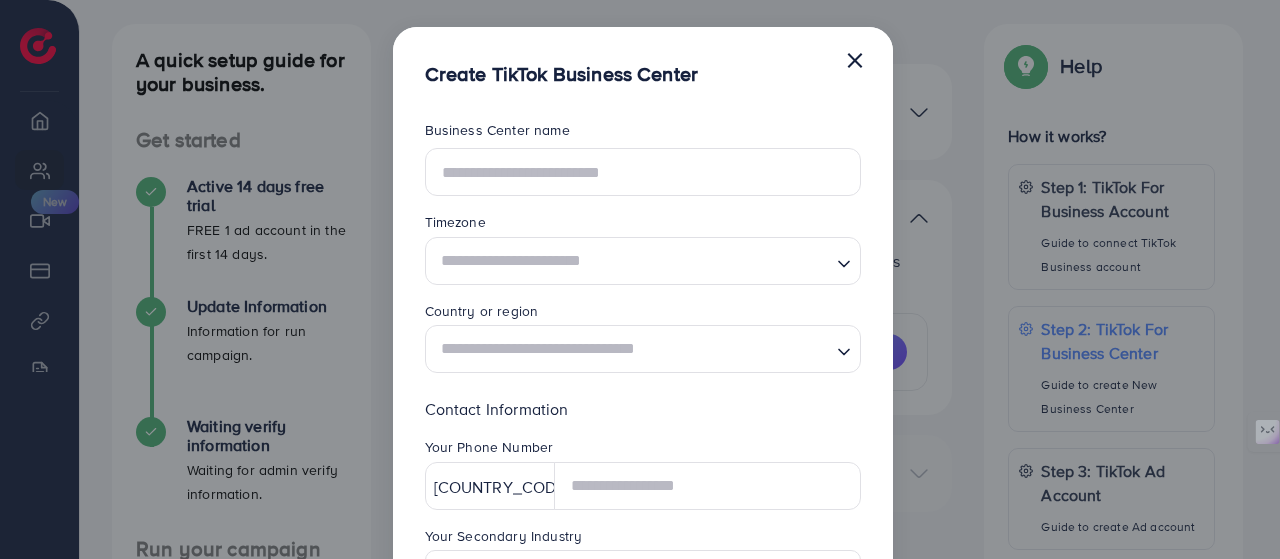 scroll, scrollTop: 0, scrollLeft: 0, axis: both 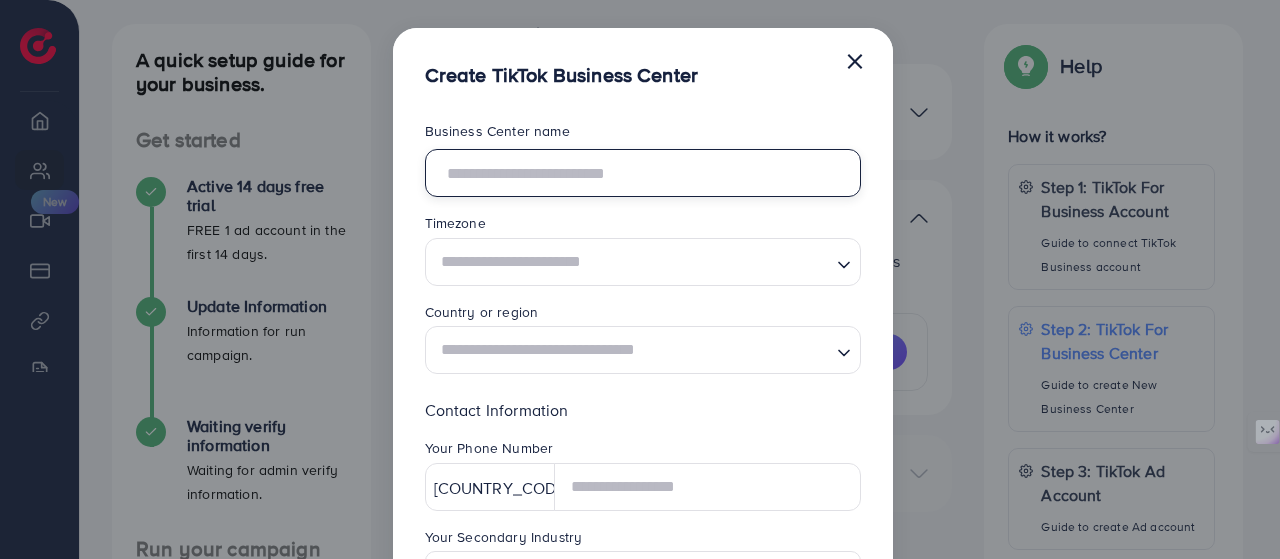 click at bounding box center (643, 173) 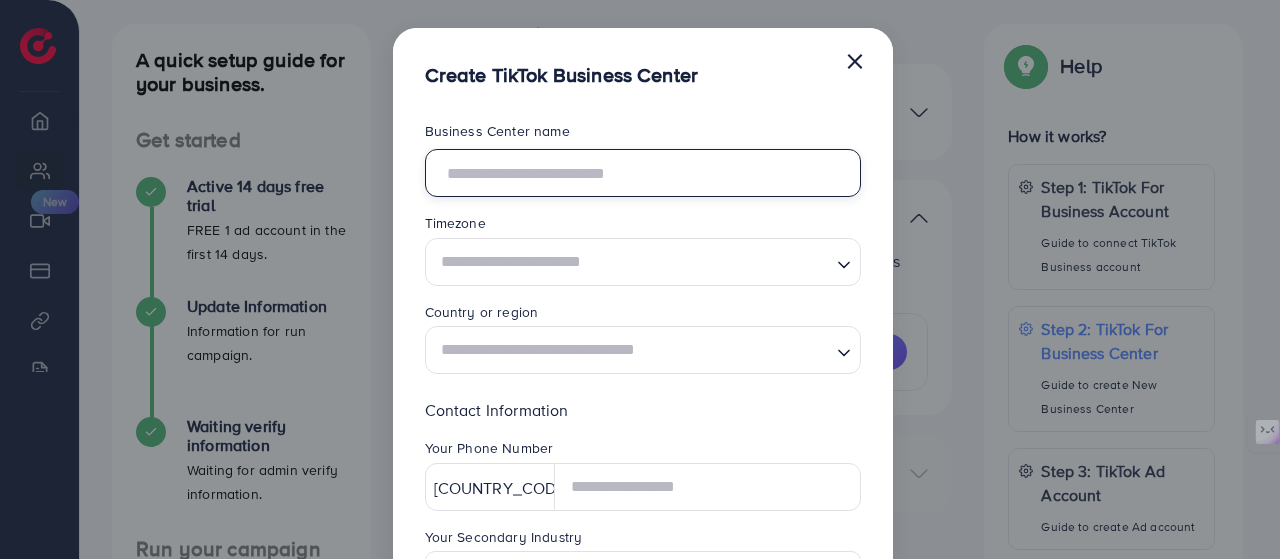 click at bounding box center [643, 173] 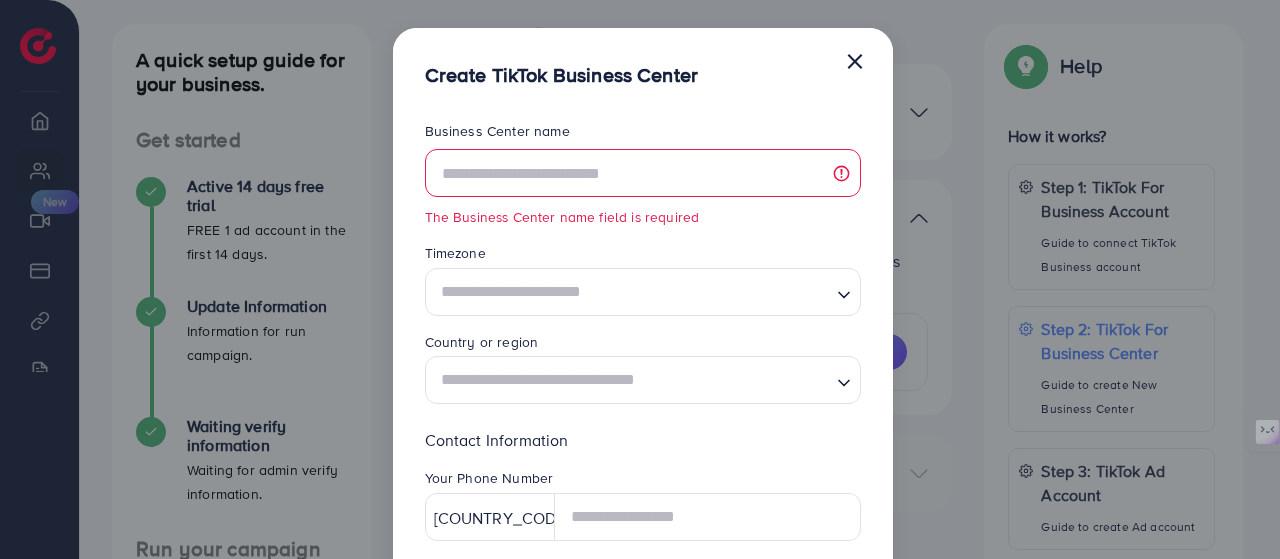 click on "**********" at bounding box center [643, 537] 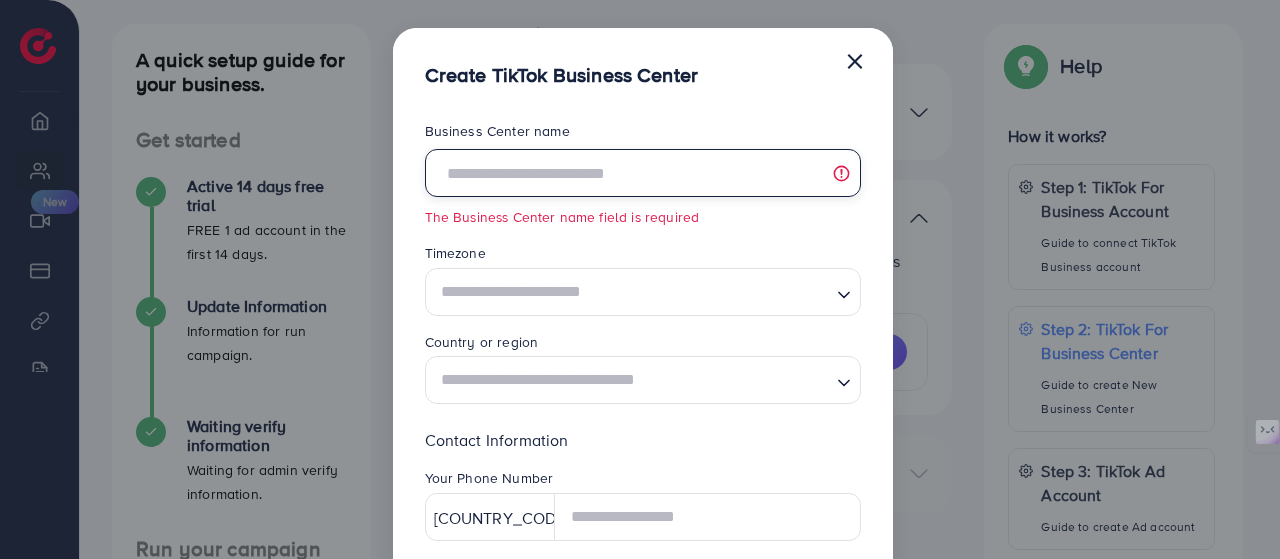 click at bounding box center [643, 173] 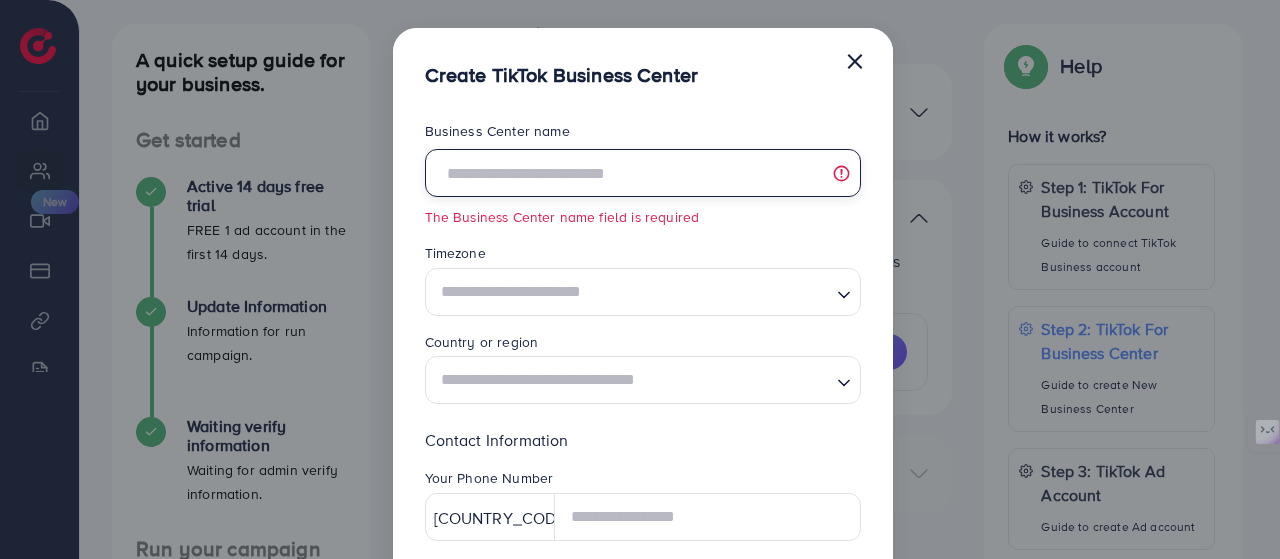 click at bounding box center (643, 173) 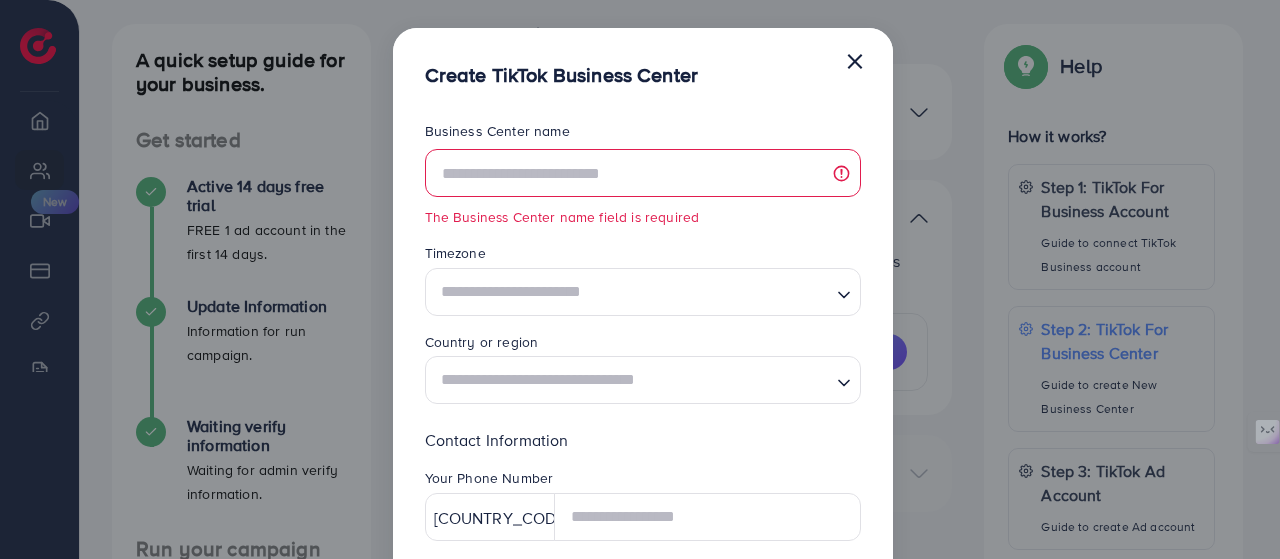 click on "**********" at bounding box center [643, 537] 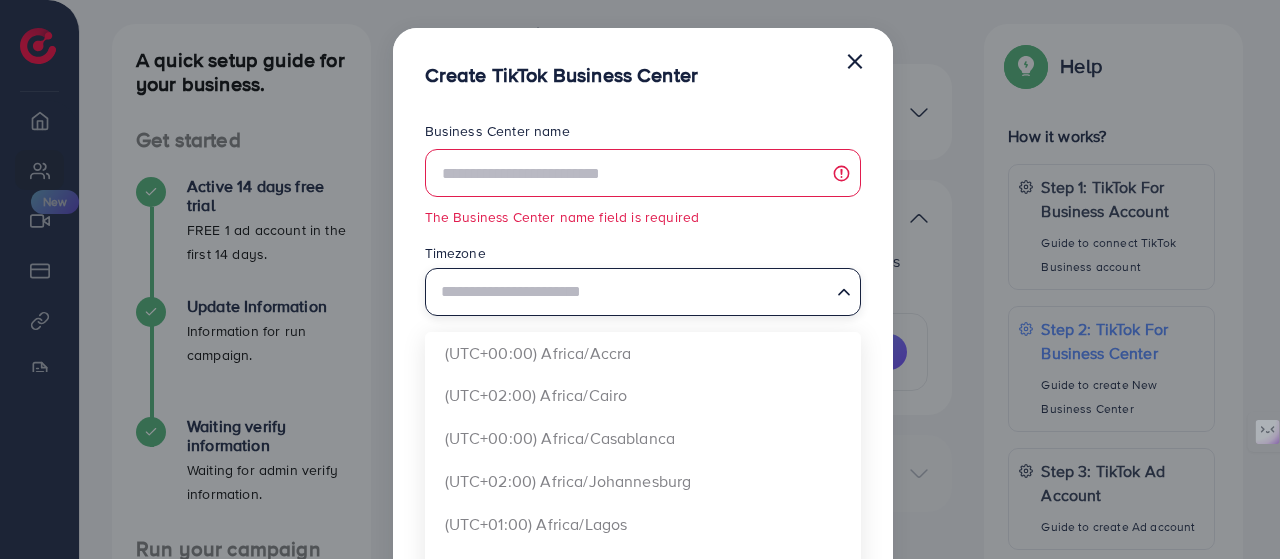 click at bounding box center (631, 291) 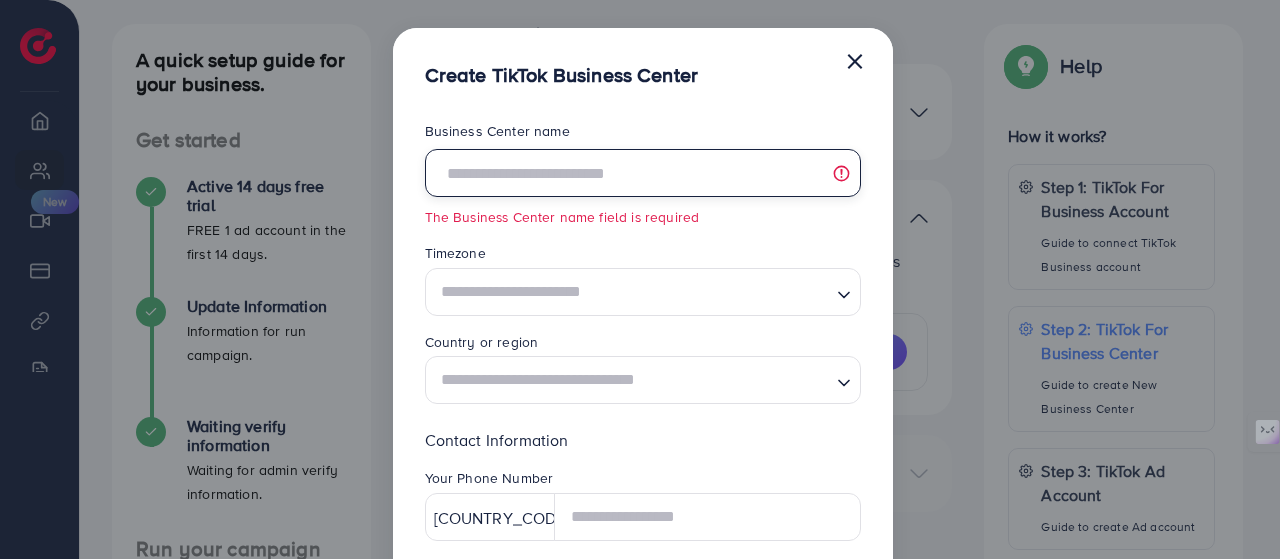 click at bounding box center [643, 173] 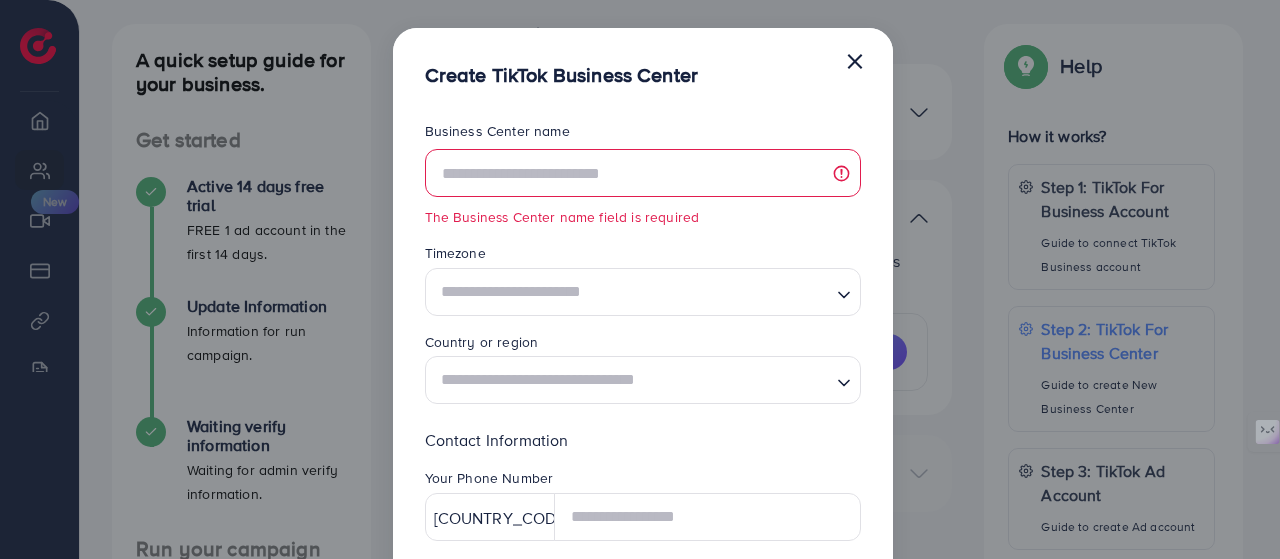 click on "**********" at bounding box center [643, 537] 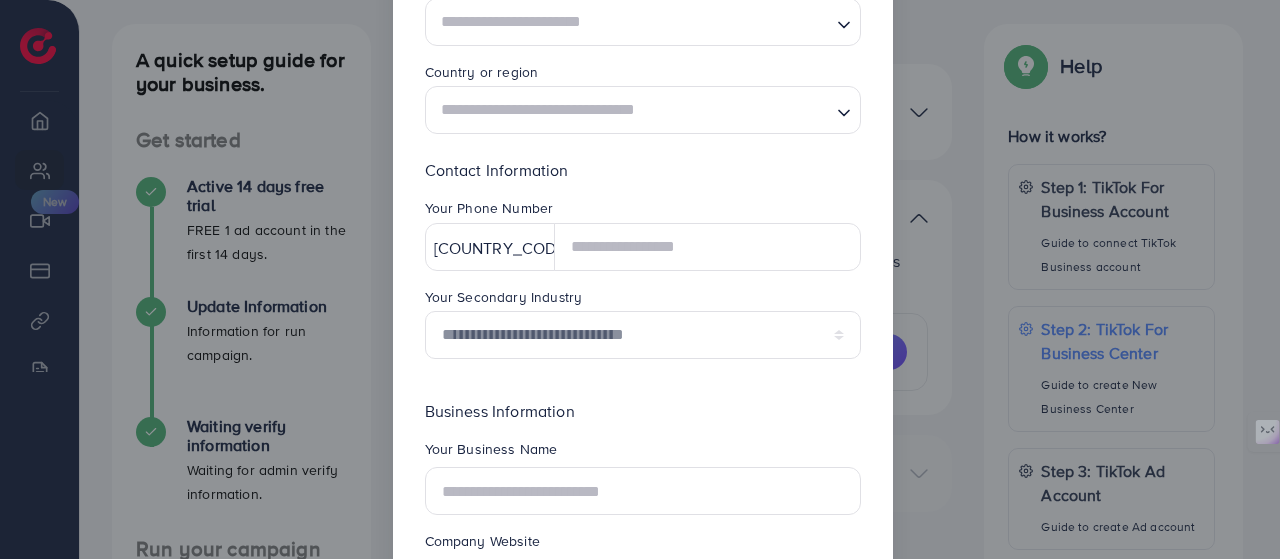 scroll, scrollTop: 300, scrollLeft: 0, axis: vertical 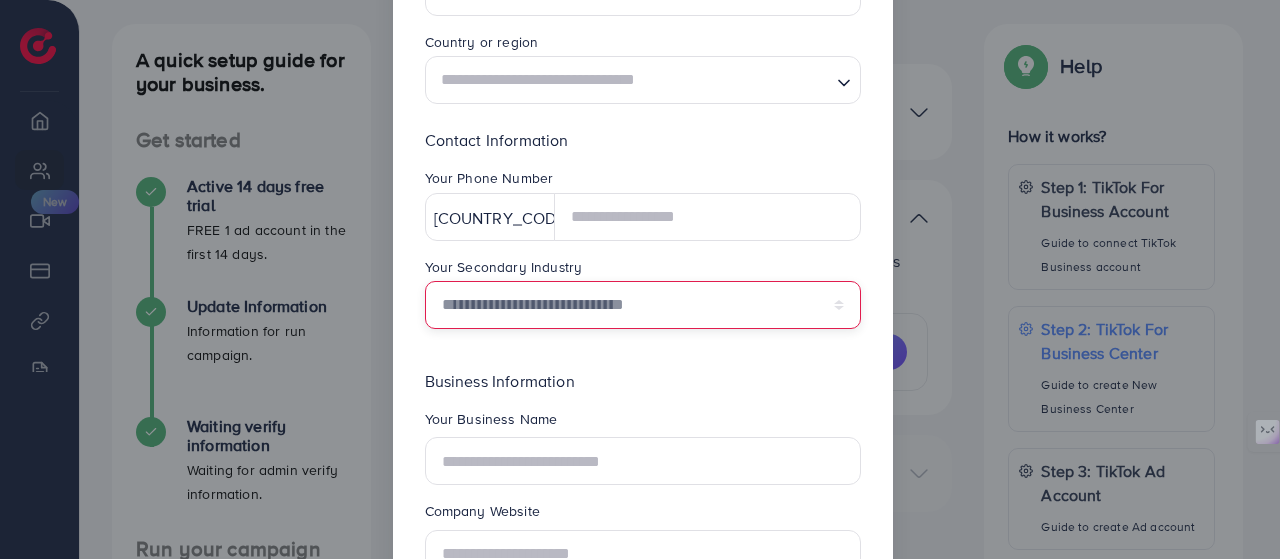 click on "**********" at bounding box center [643, 305] 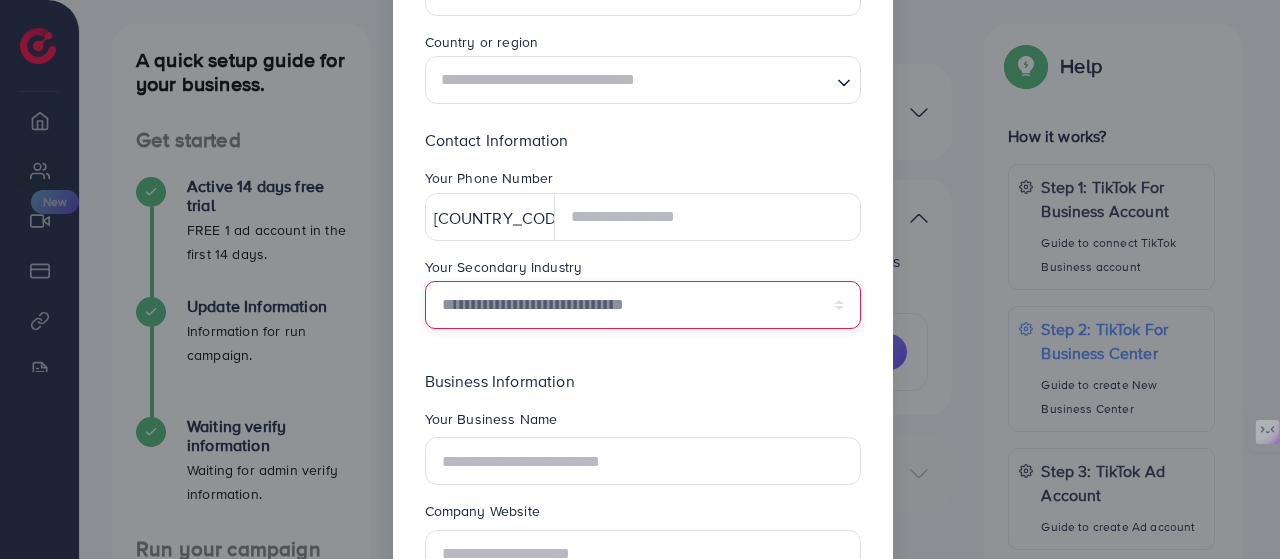 click on "**********" at bounding box center [643, 305] 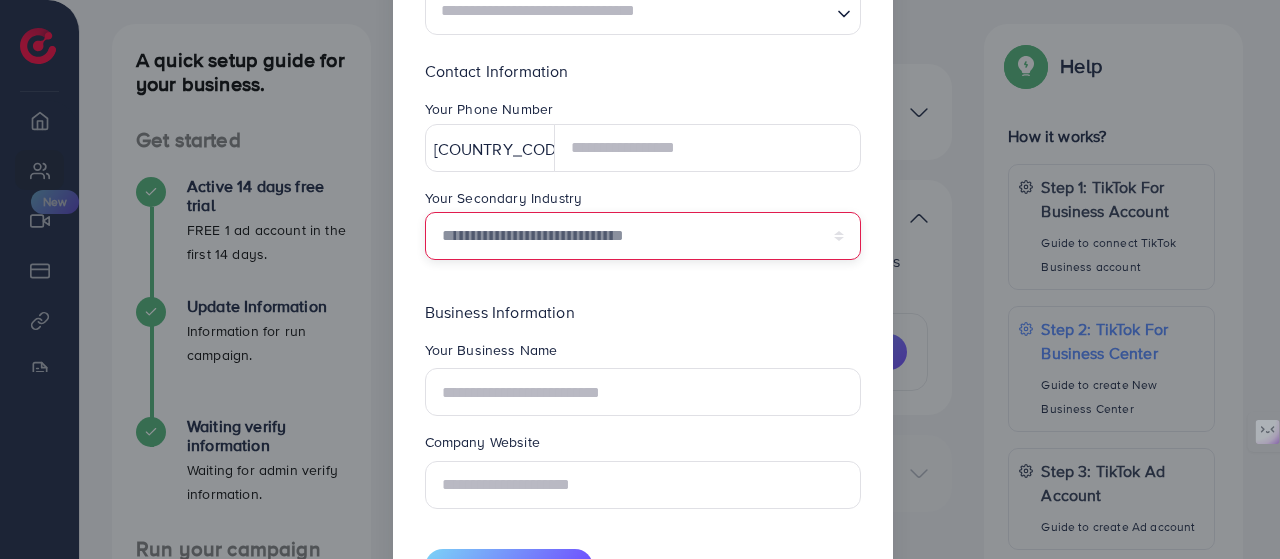 scroll, scrollTop: 400, scrollLeft: 0, axis: vertical 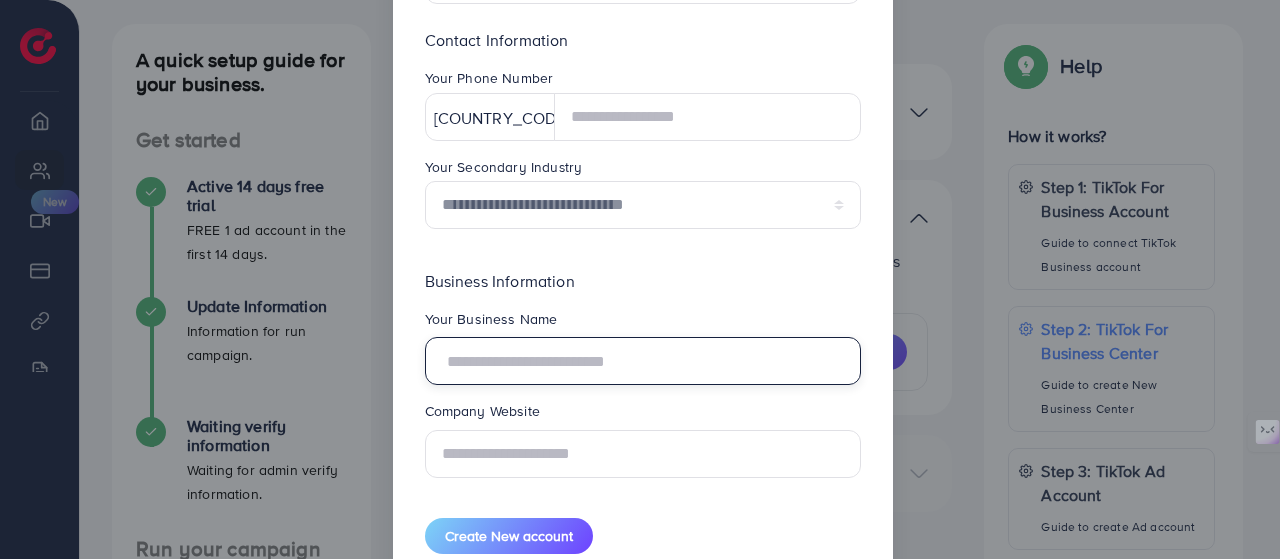 click at bounding box center [643, 361] 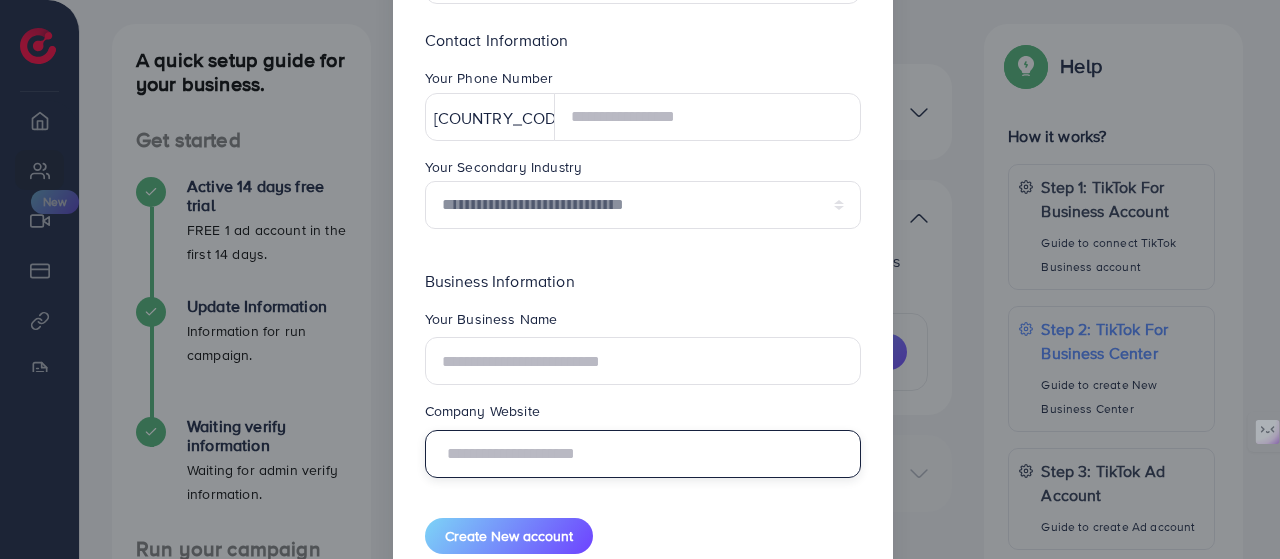 click at bounding box center [643, 454] 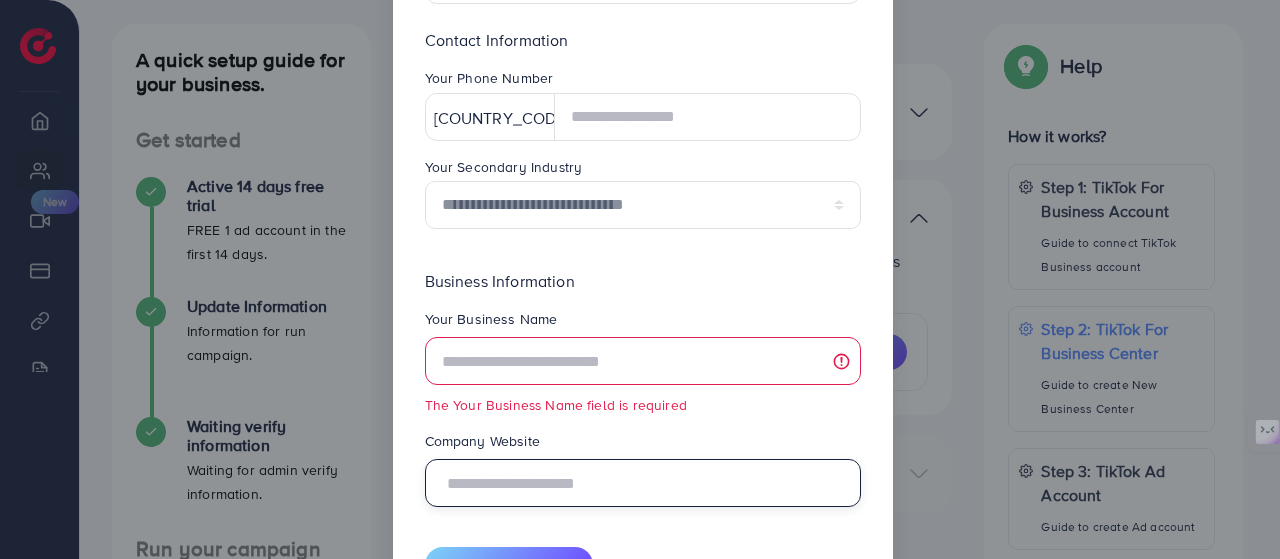 scroll, scrollTop: 484, scrollLeft: 0, axis: vertical 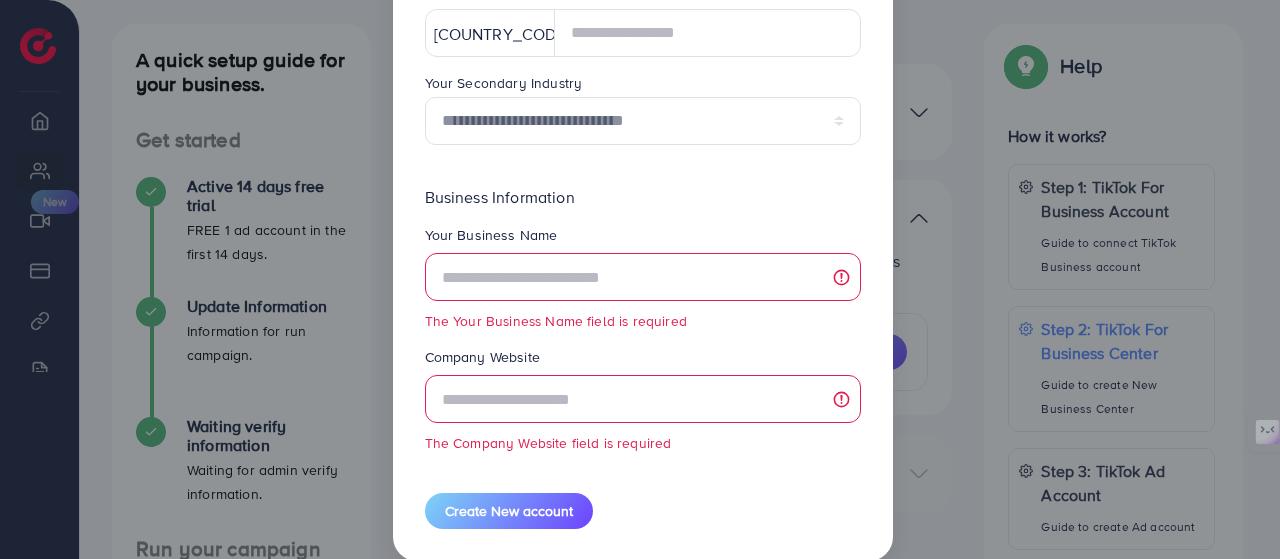 click on "Company Website" at bounding box center [643, 361] 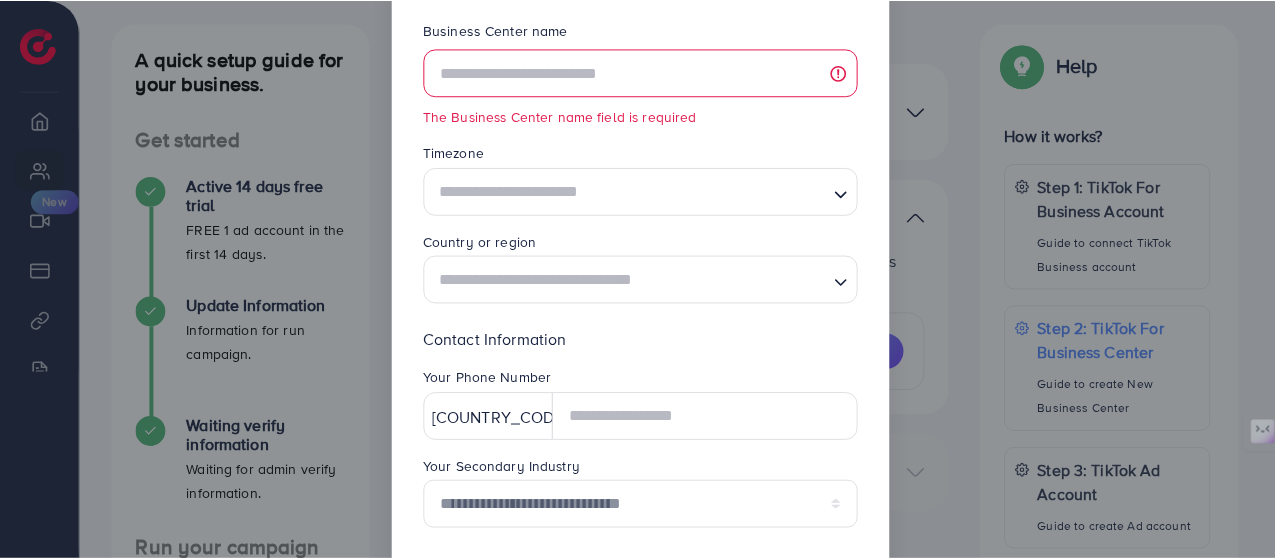 scroll, scrollTop: 0, scrollLeft: 0, axis: both 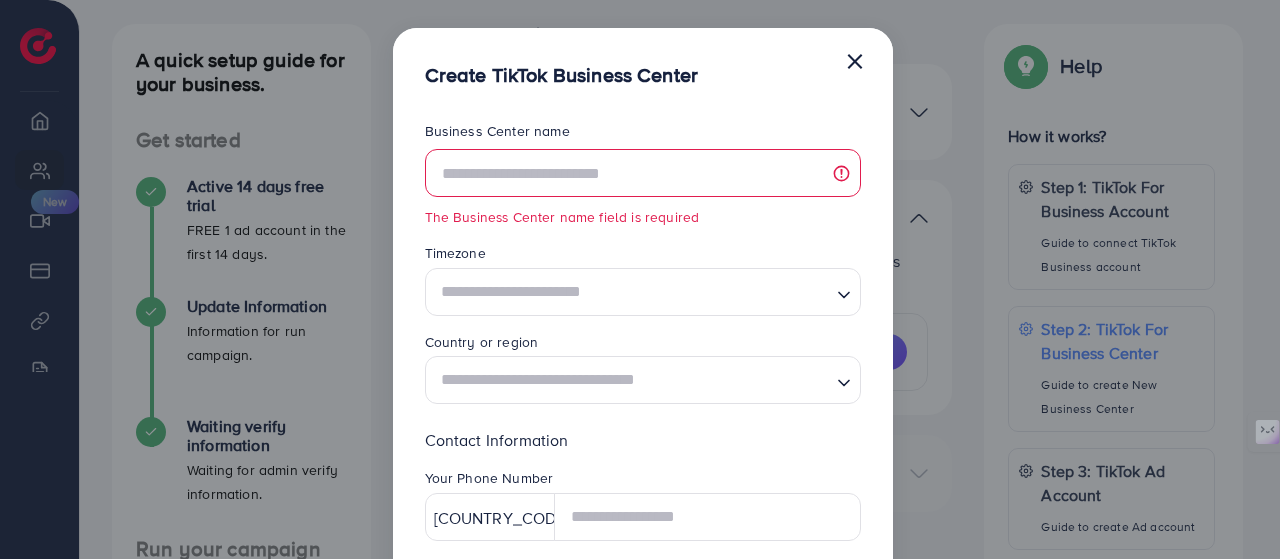 click on "×" at bounding box center (855, 60) 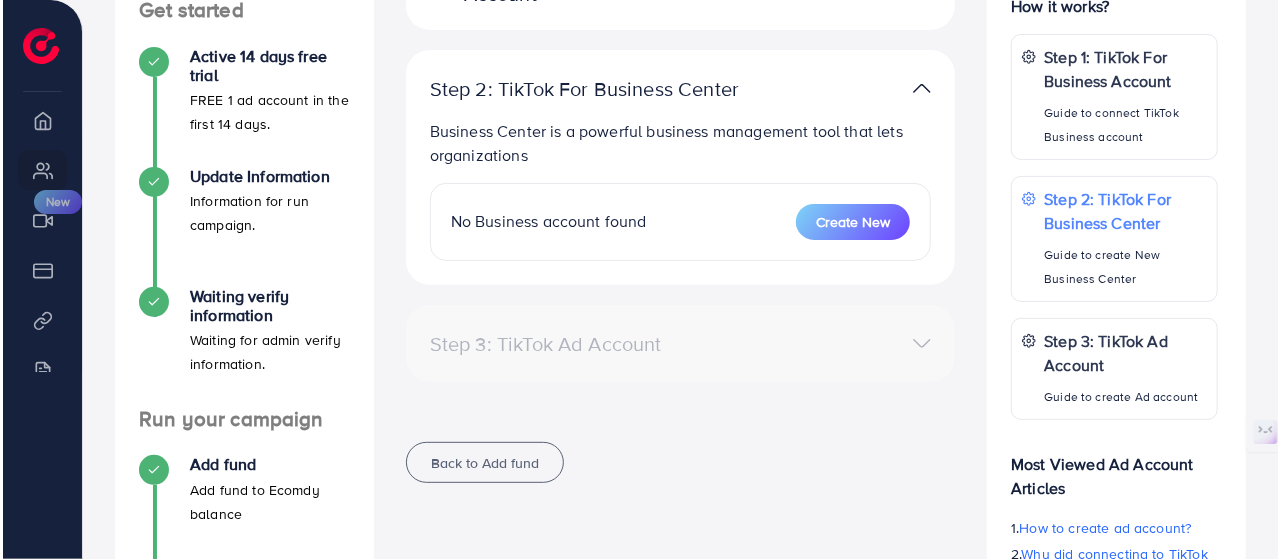 scroll, scrollTop: 200, scrollLeft: 0, axis: vertical 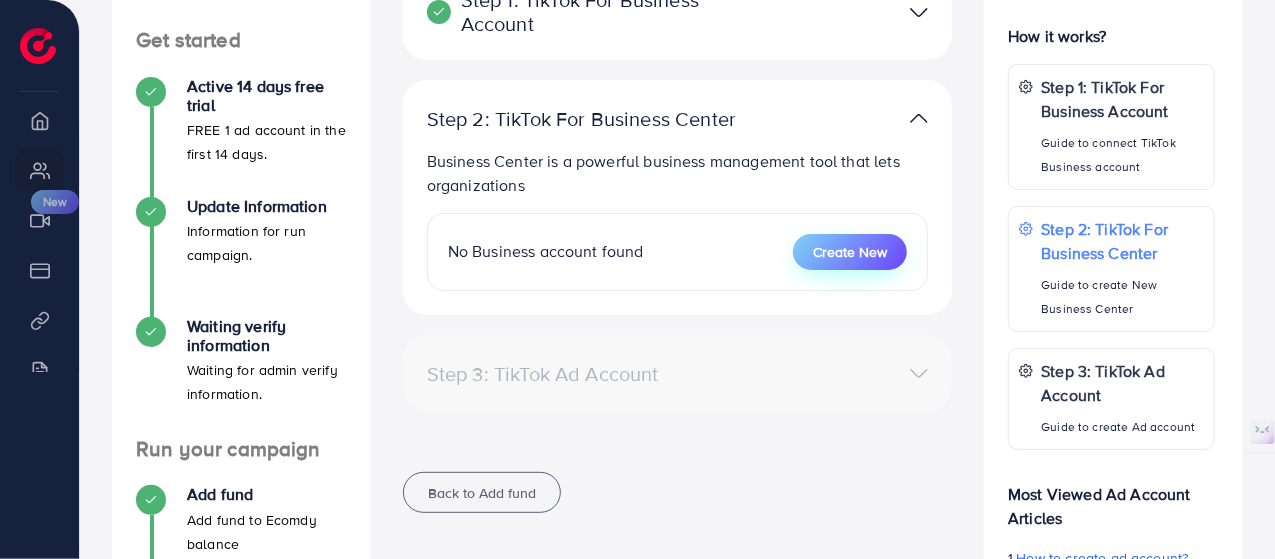 click on "Create New" at bounding box center (850, 252) 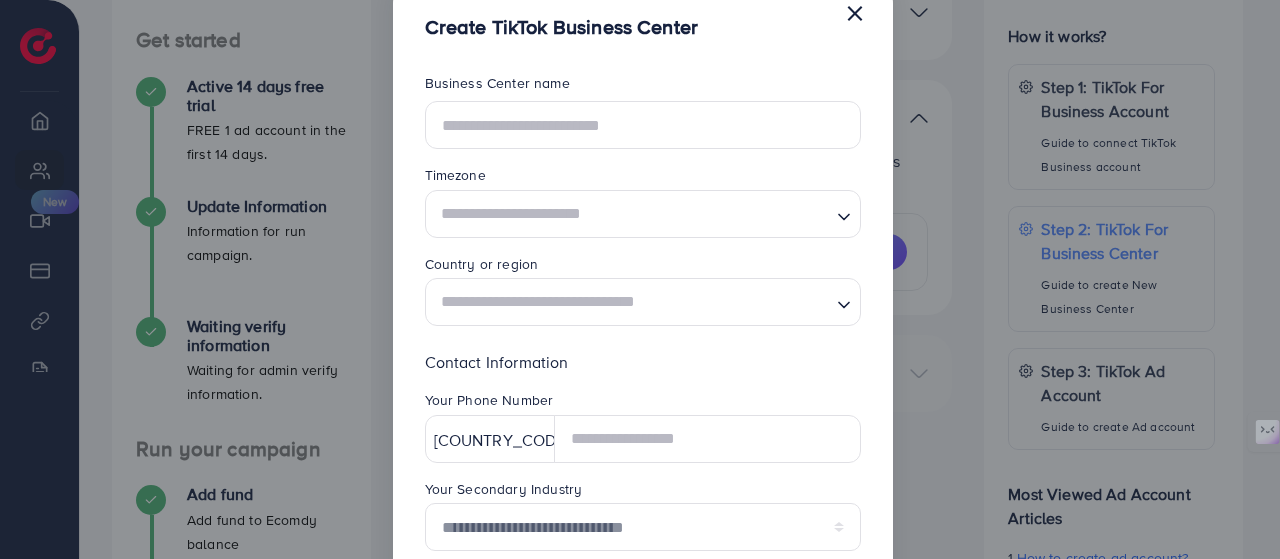 scroll, scrollTop: 0, scrollLeft: 0, axis: both 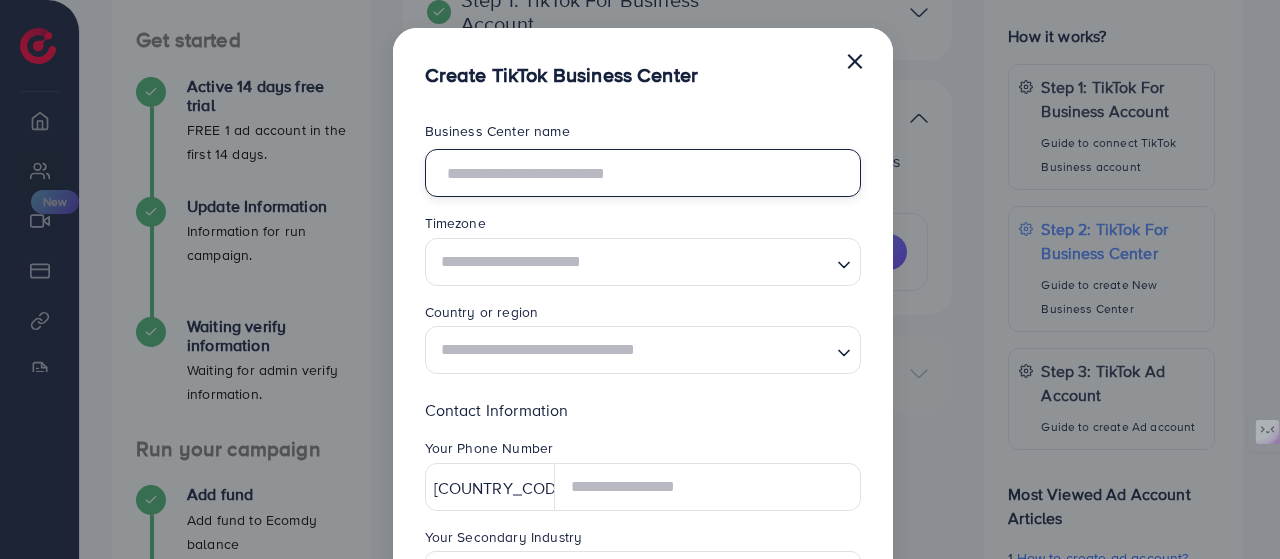 click at bounding box center [643, 173] 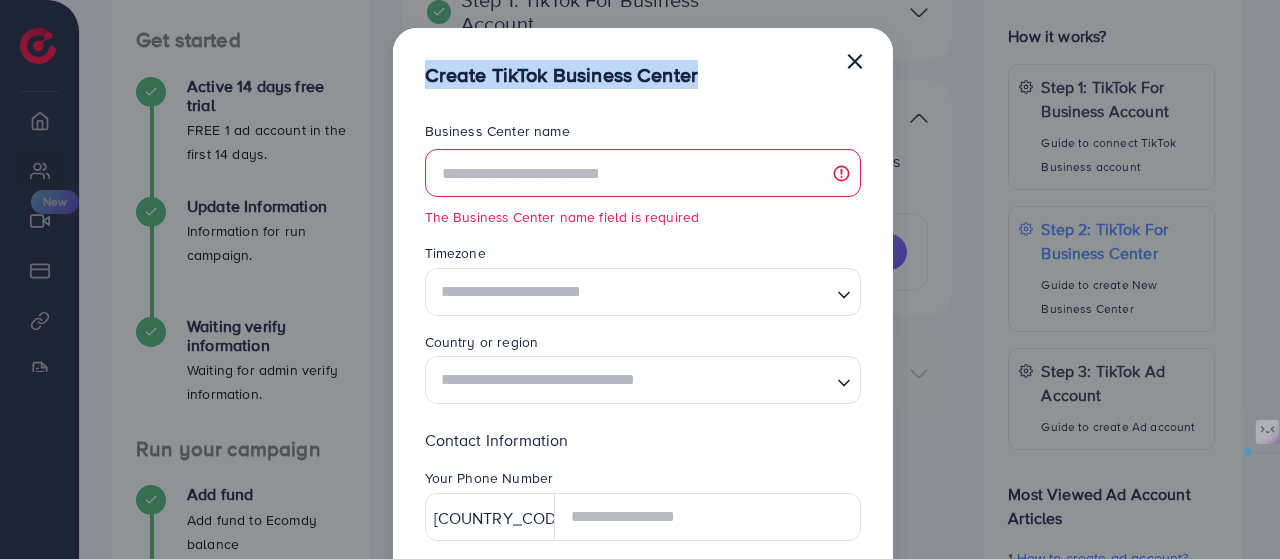 drag, startPoint x: 427, startPoint y: 75, endPoint x: 699, endPoint y: 76, distance: 272.00183 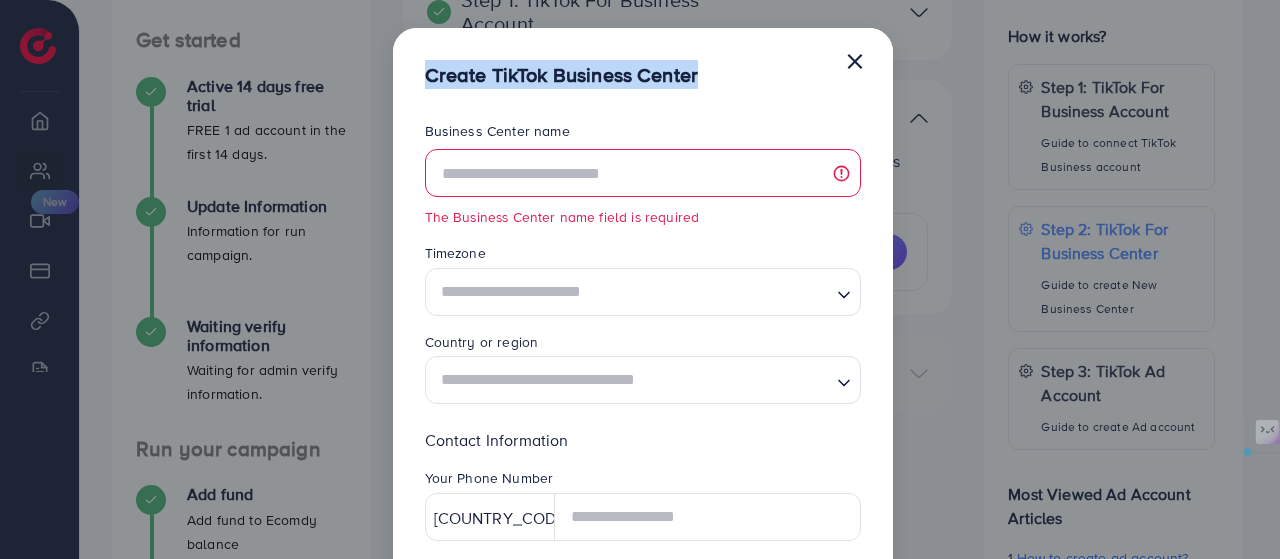 copy on "Create TikTok Business Center" 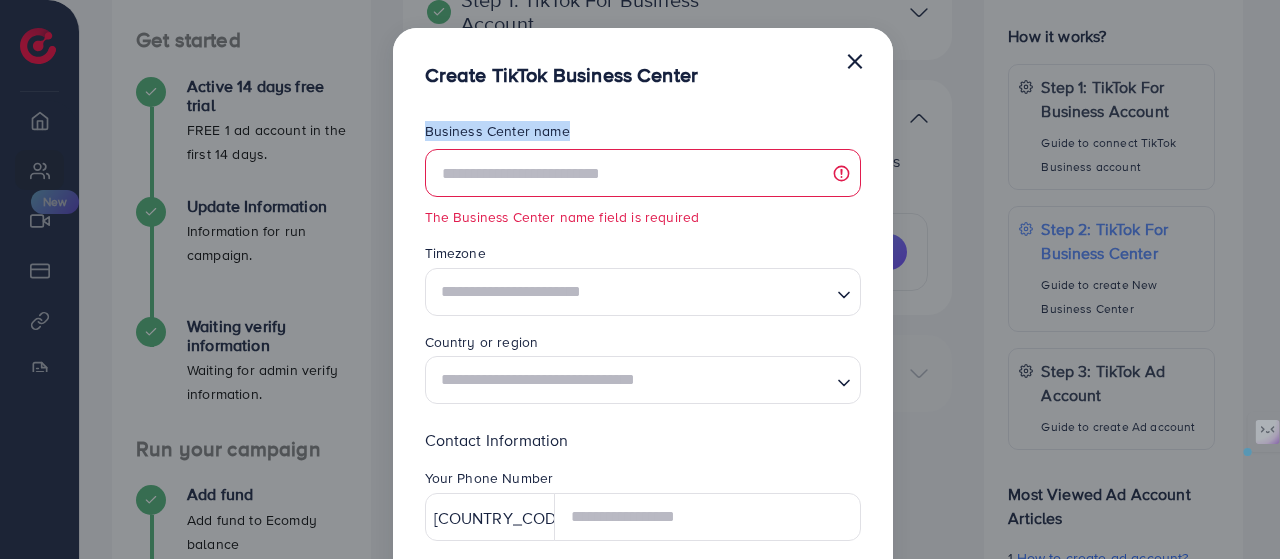 drag, startPoint x: 425, startPoint y: 133, endPoint x: 584, endPoint y: 135, distance: 159.01257 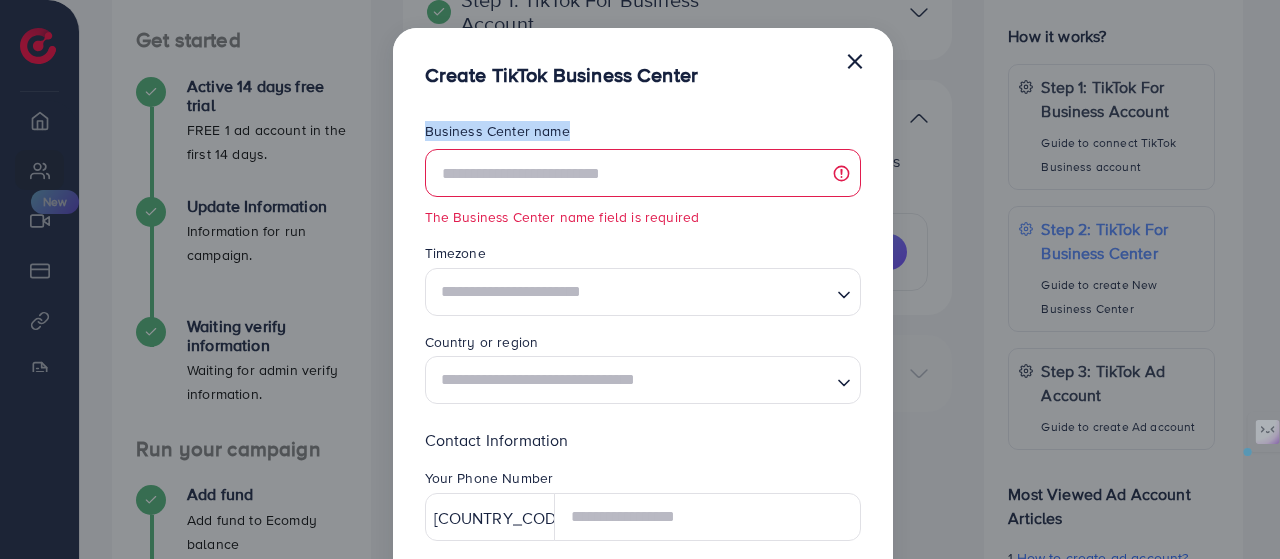 drag, startPoint x: 424, startPoint y: 129, endPoint x: 568, endPoint y: 129, distance: 144 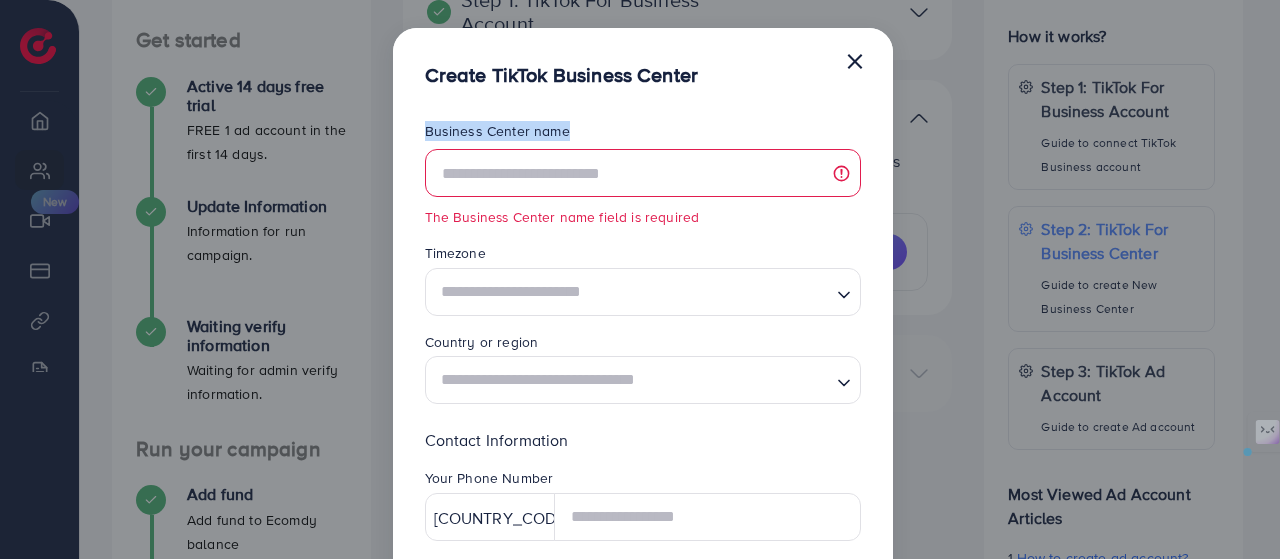 drag, startPoint x: 423, startPoint y: 129, endPoint x: 562, endPoint y: 129, distance: 139 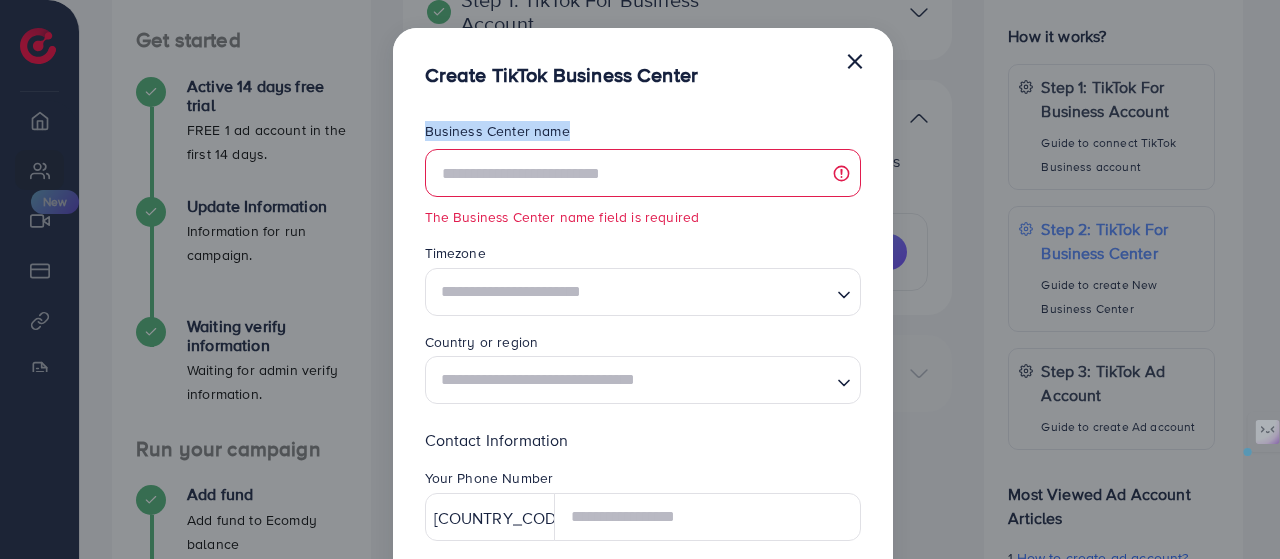 drag, startPoint x: 562, startPoint y: 129, endPoint x: 415, endPoint y: 125, distance: 147.05441 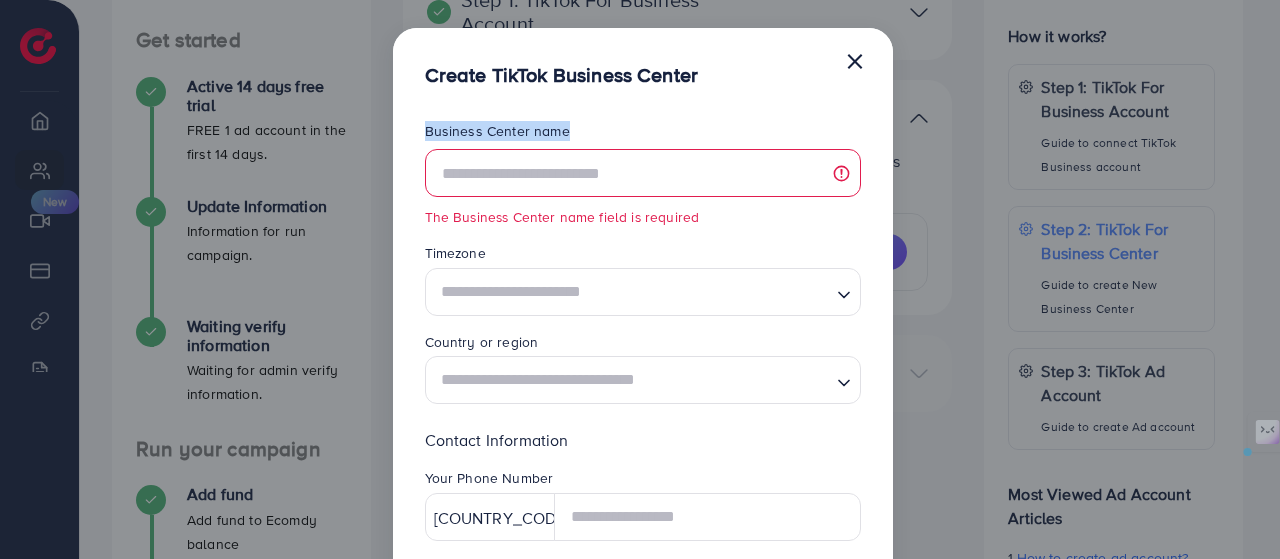 copy on "Business Center name" 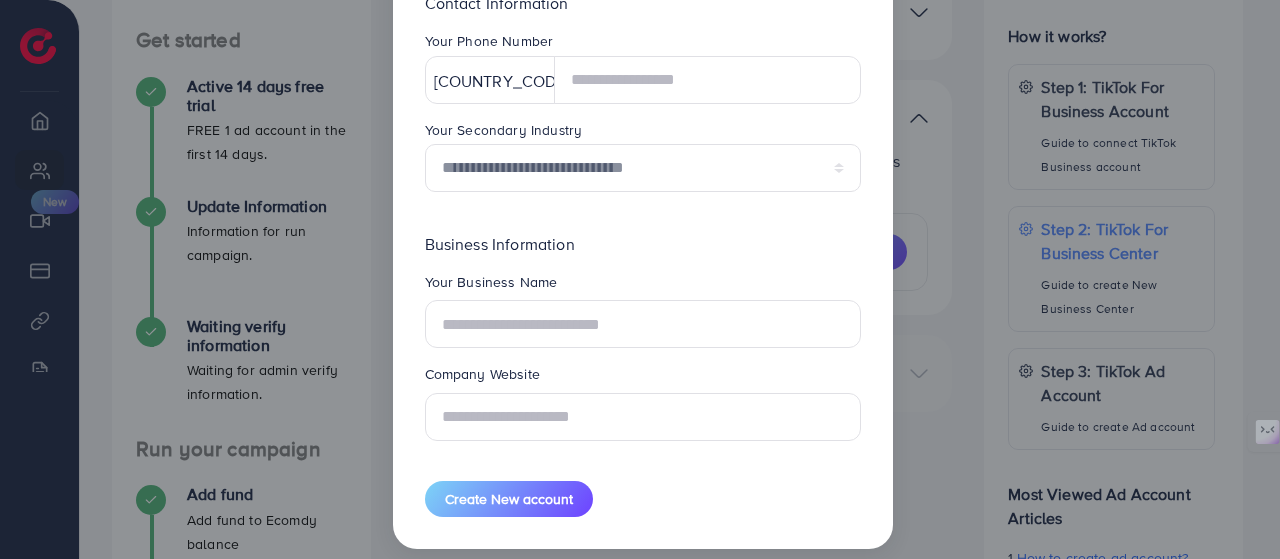 scroll, scrollTop: 454, scrollLeft: 0, axis: vertical 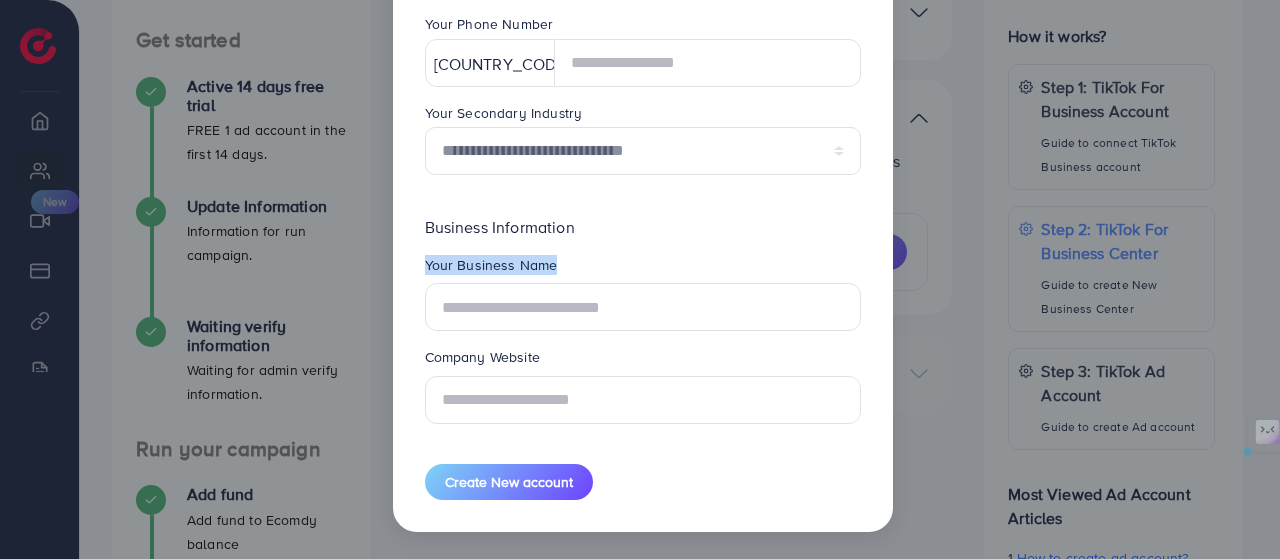 drag, startPoint x: 424, startPoint y: 265, endPoint x: 550, endPoint y: 265, distance: 126 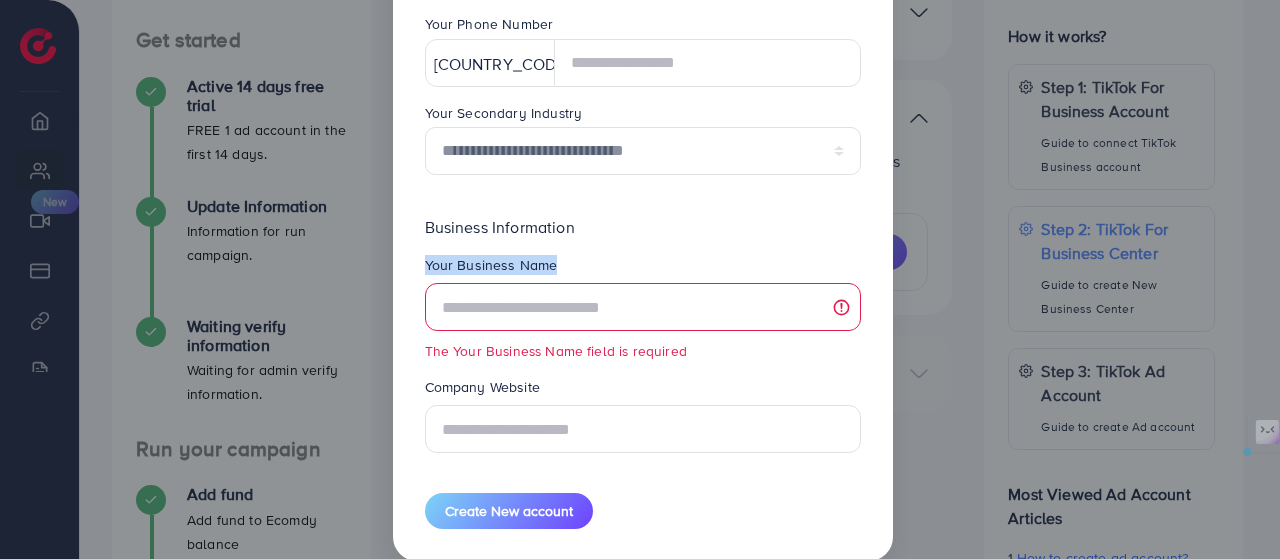drag, startPoint x: 554, startPoint y: 267, endPoint x: 422, endPoint y: 277, distance: 132.37825 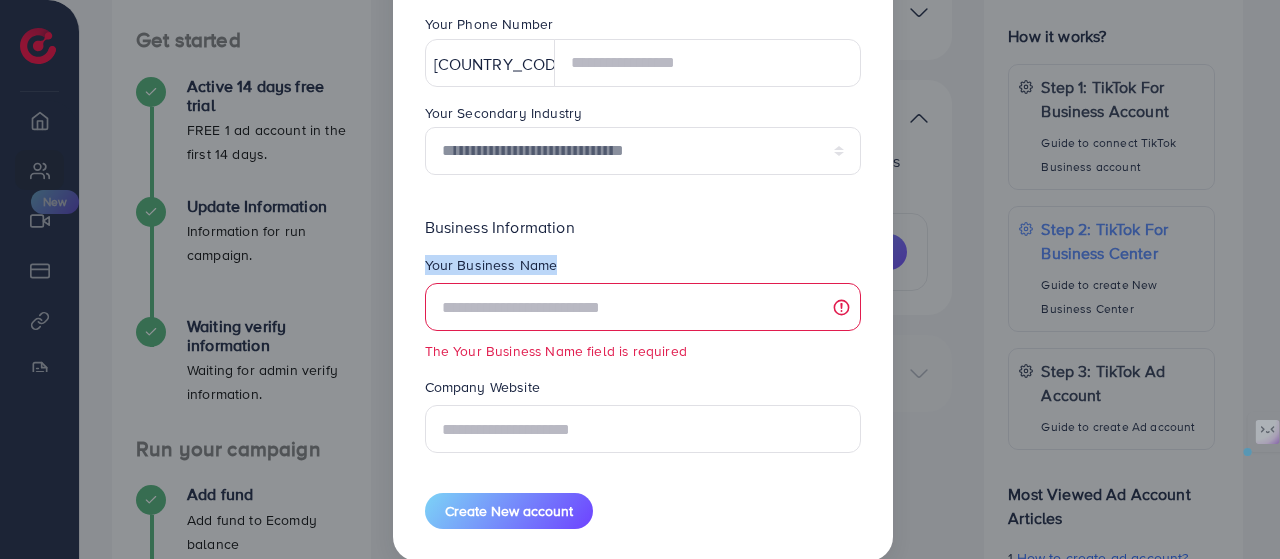 drag, startPoint x: 550, startPoint y: 269, endPoint x: 424, endPoint y: 263, distance: 126.14278 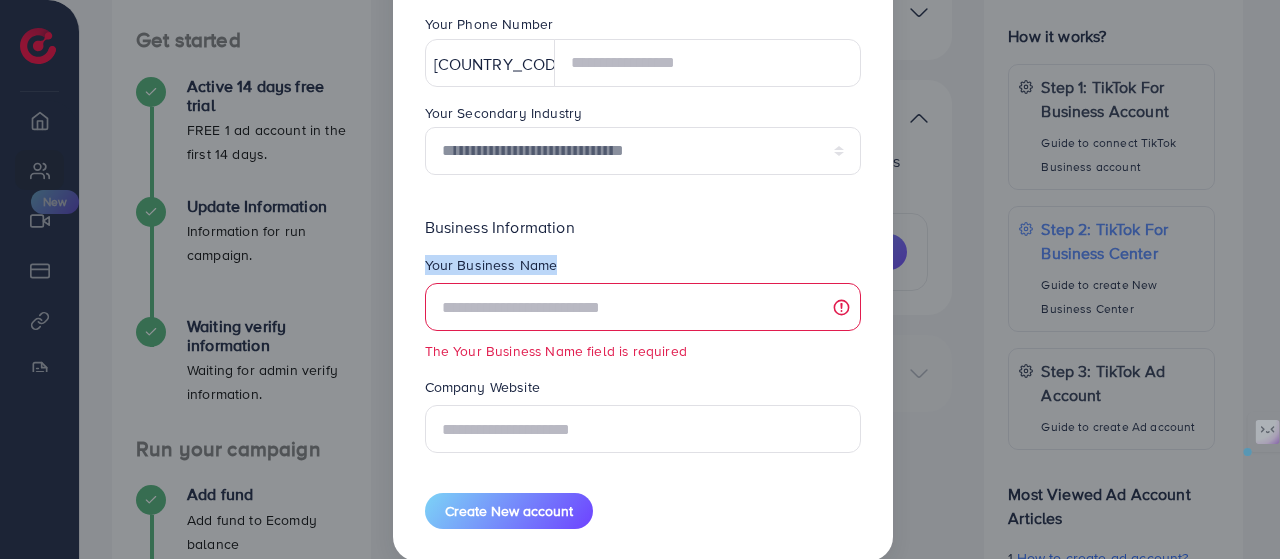 drag, startPoint x: 549, startPoint y: 263, endPoint x: 423, endPoint y: 266, distance: 126.035706 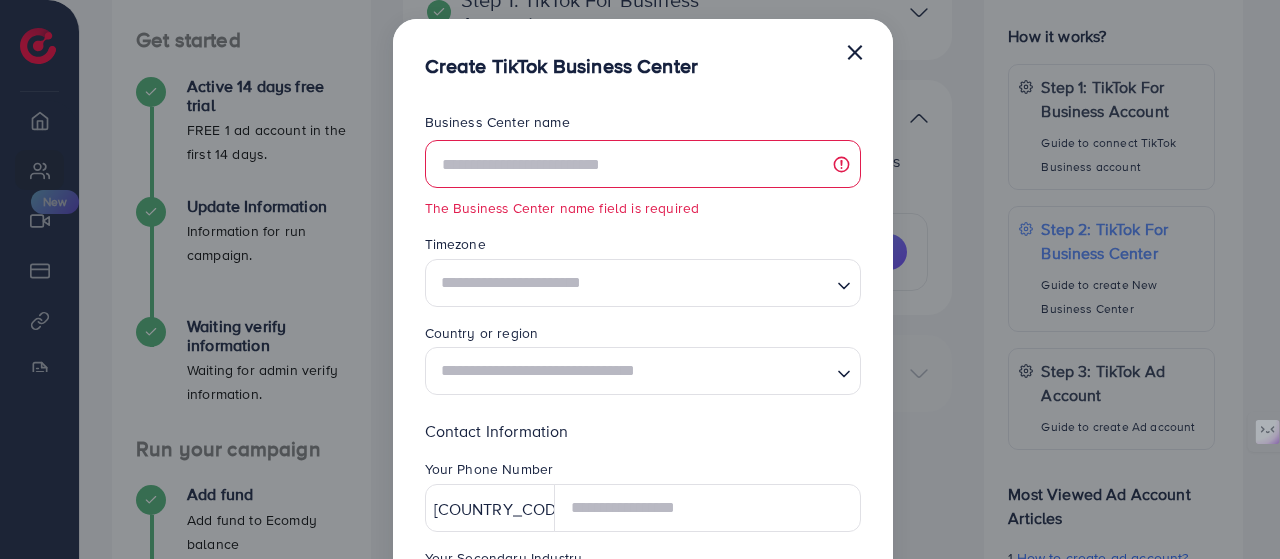 scroll, scrollTop: 0, scrollLeft: 0, axis: both 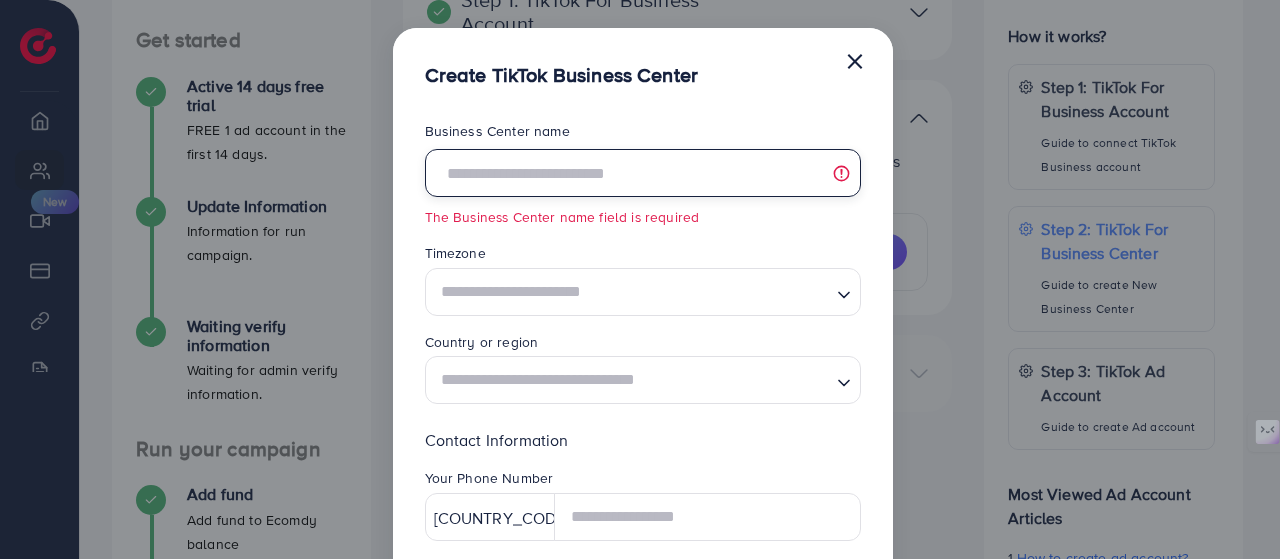 click at bounding box center [643, 173] 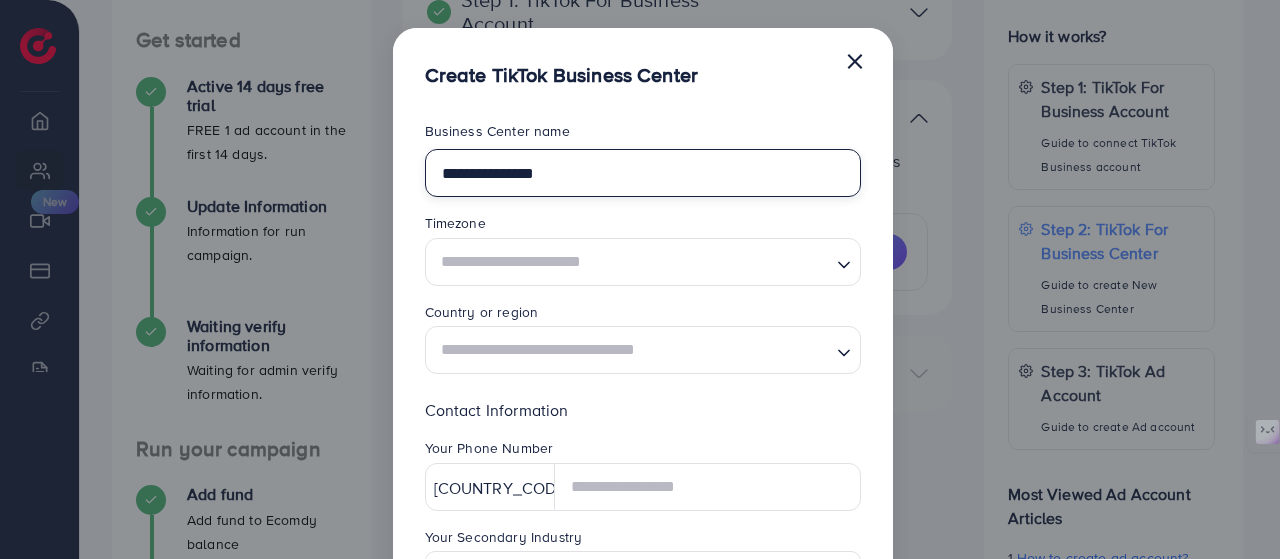 type on "**********" 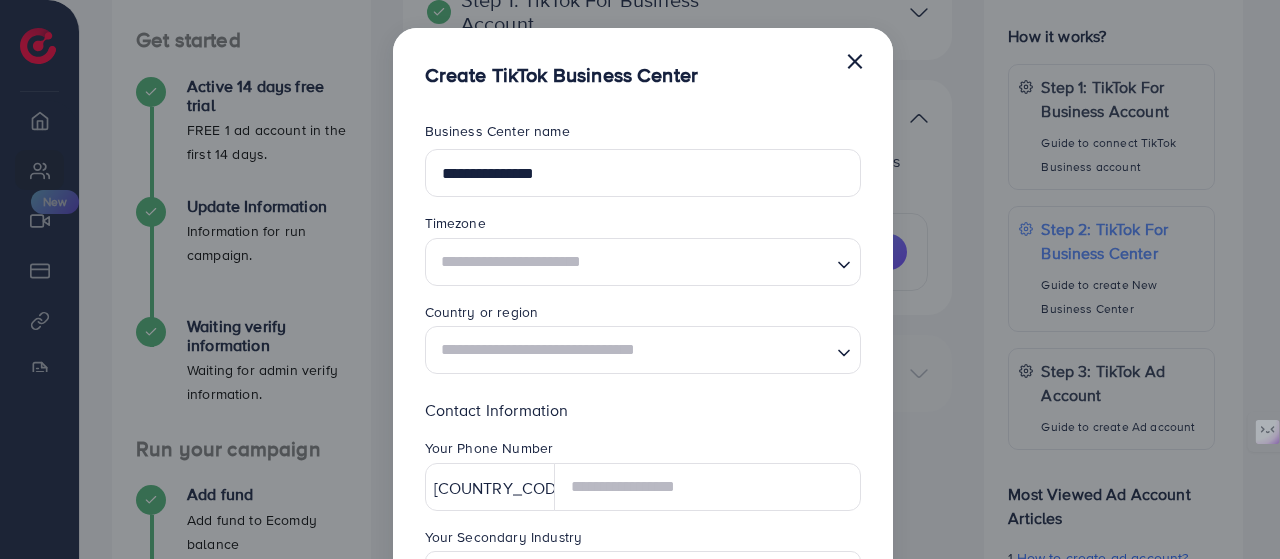 click at bounding box center (631, 261) 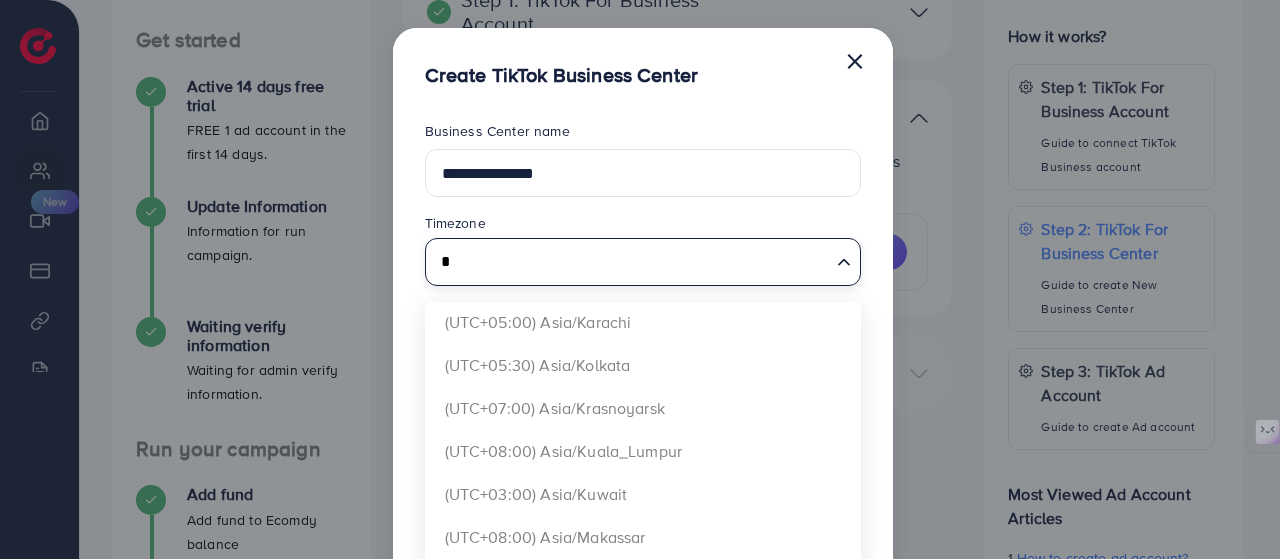 scroll, scrollTop: 0, scrollLeft: 0, axis: both 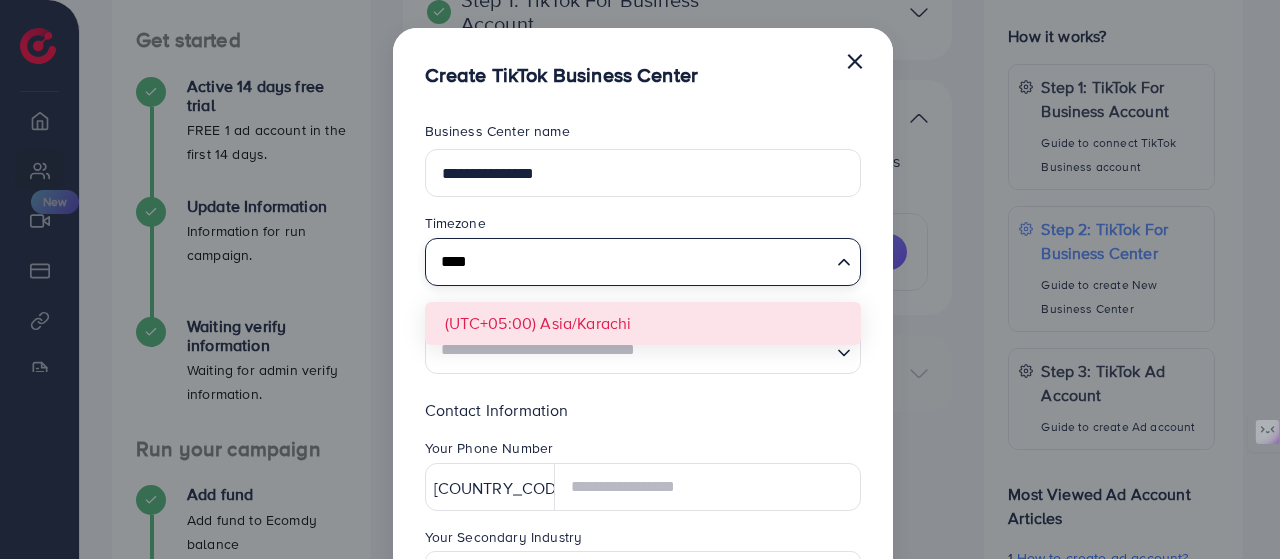 type on "****" 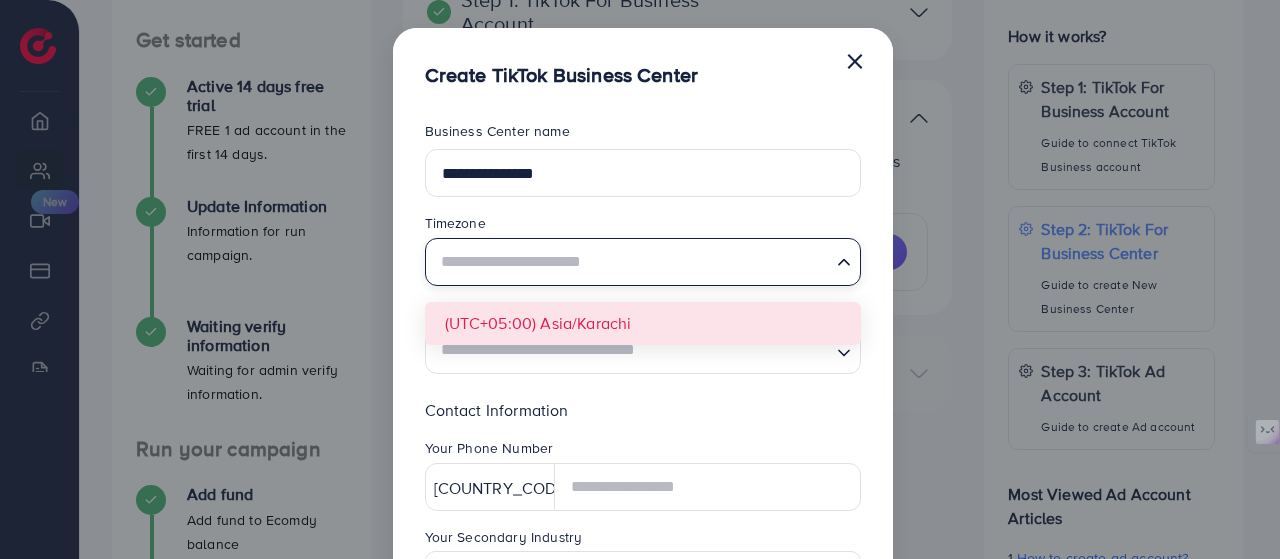 click on "**********" at bounding box center [643, 537] 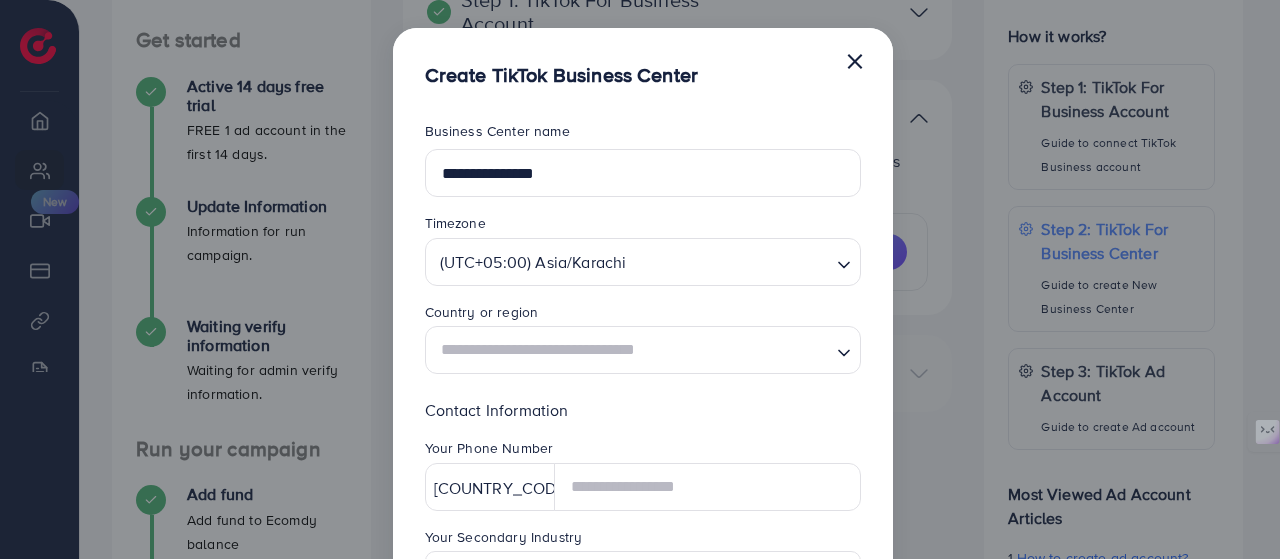 click at bounding box center (631, 350) 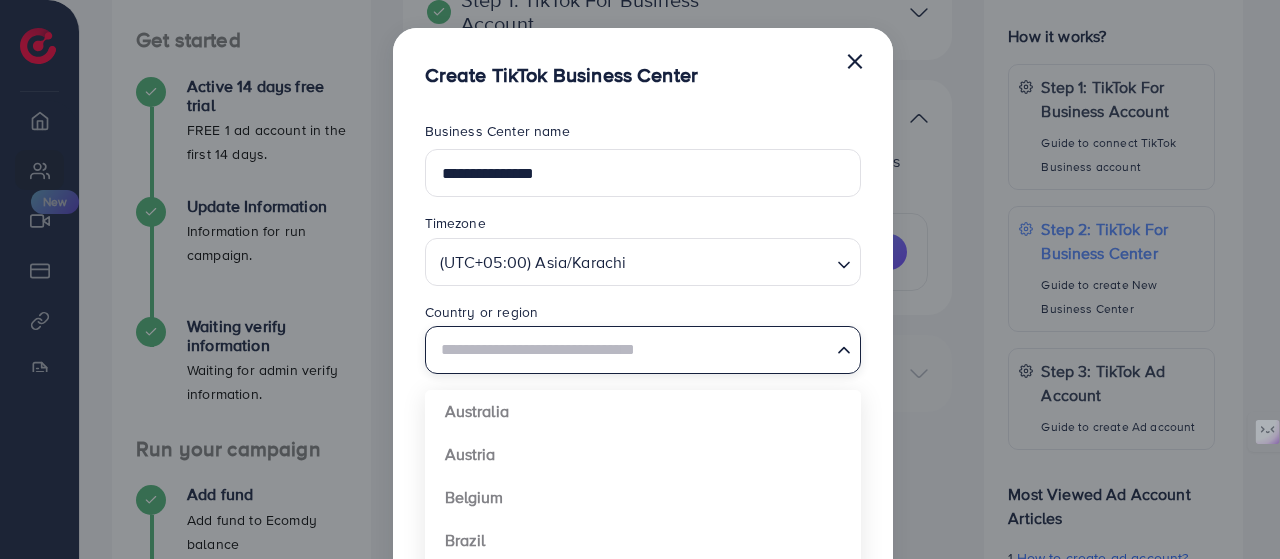 type on "********" 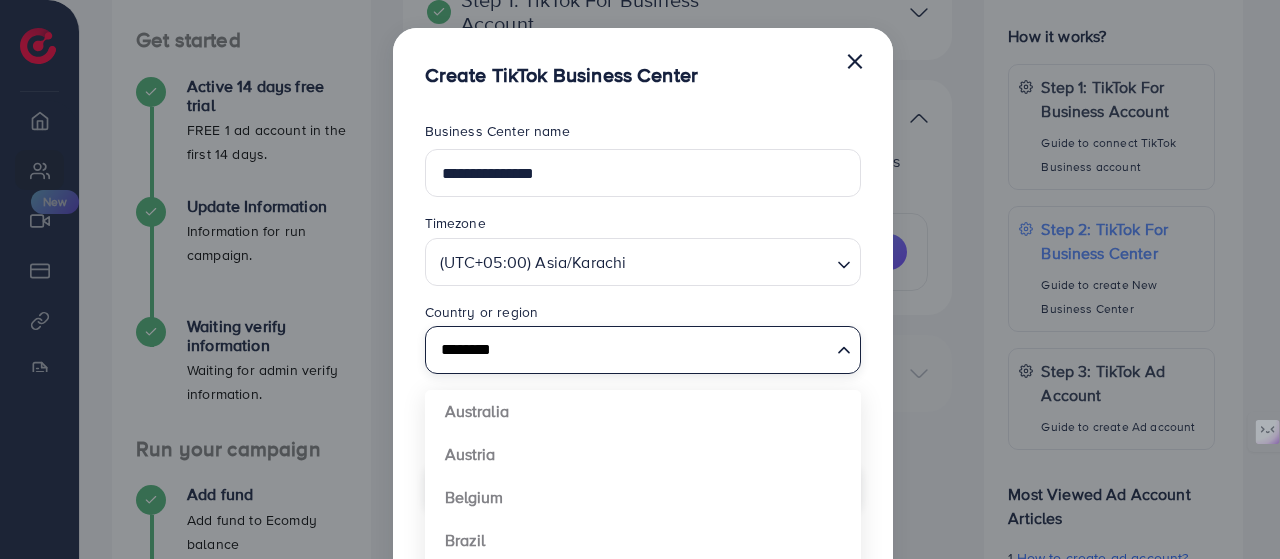 type 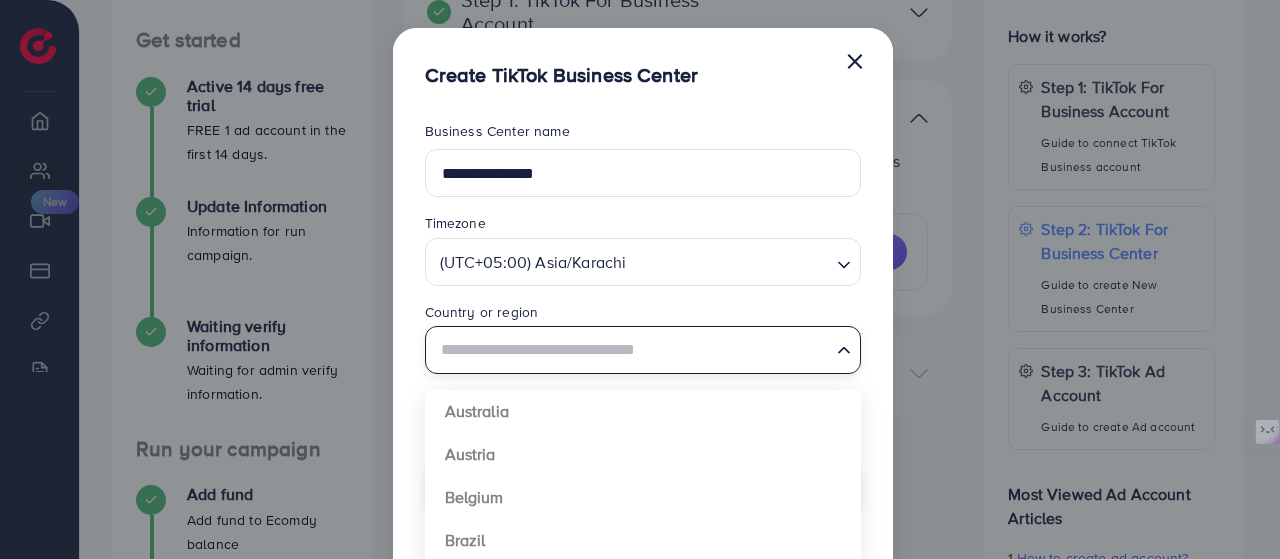 type on "**********" 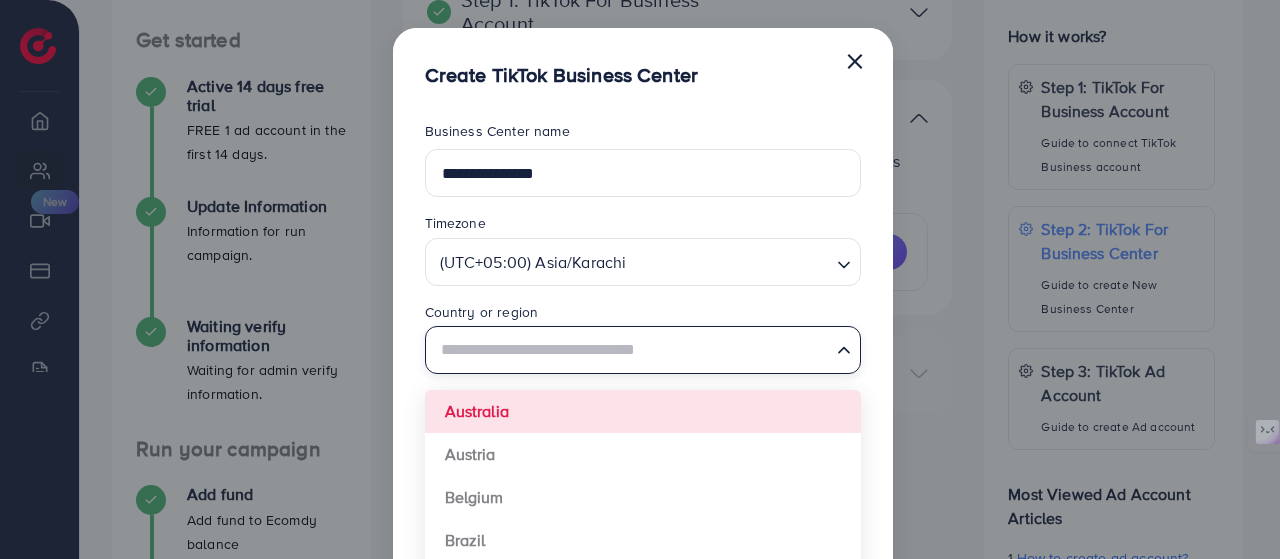 click at bounding box center [631, 350] 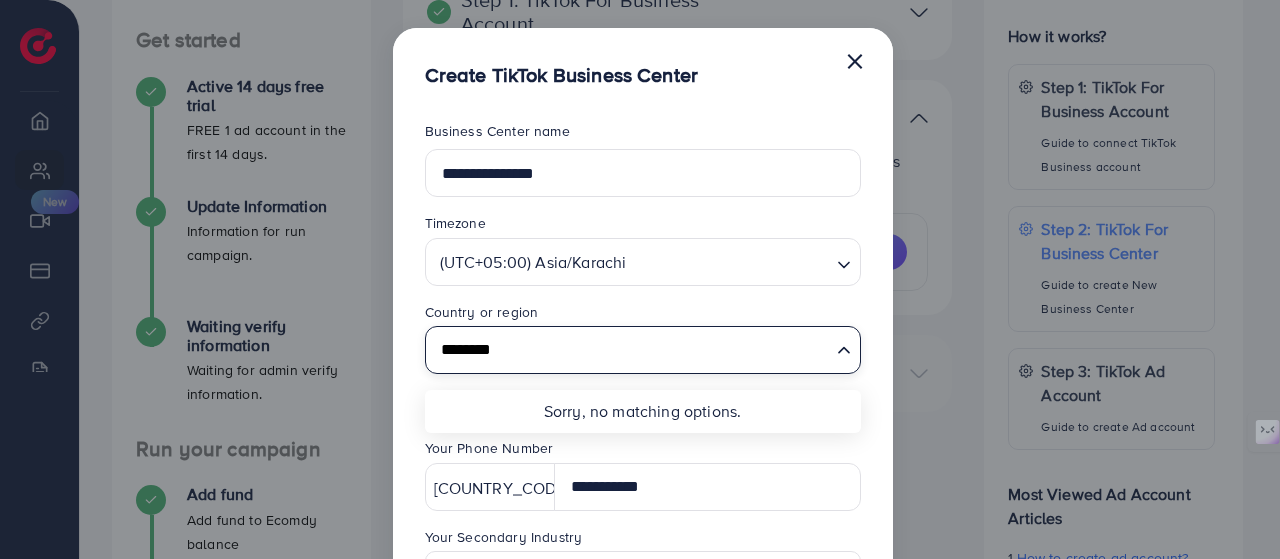 type on "********" 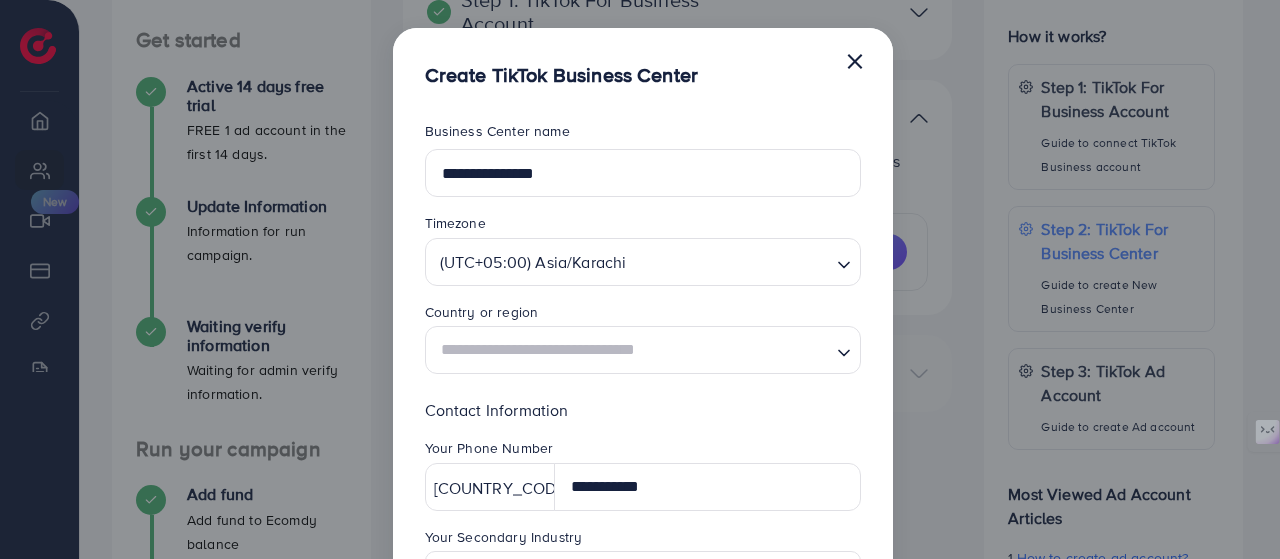 click on "**********" at bounding box center (643, 537) 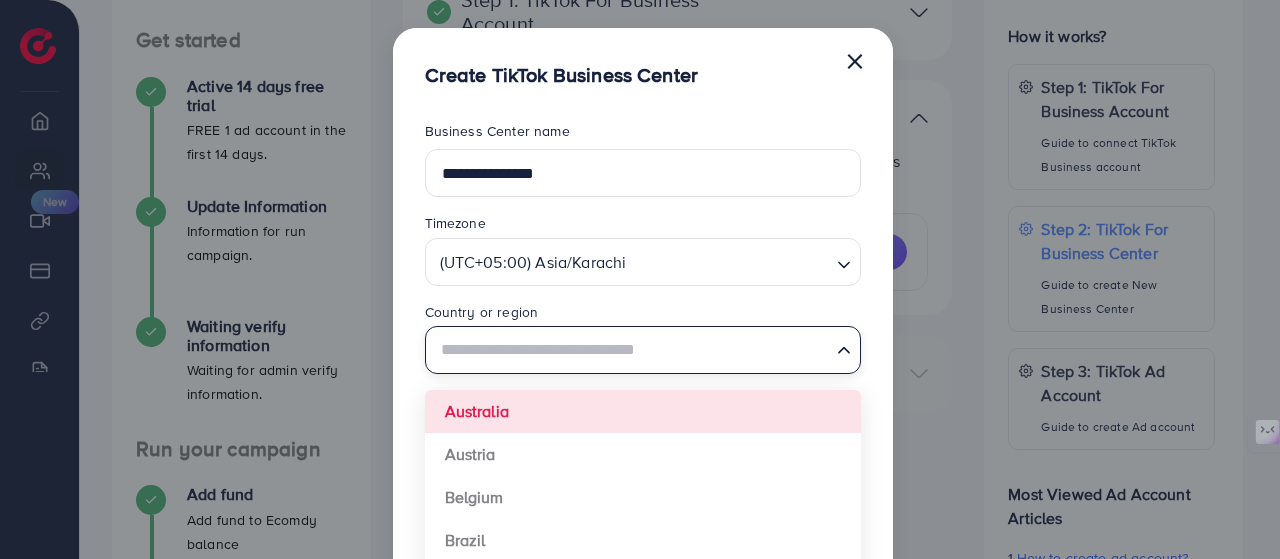 type on "********" 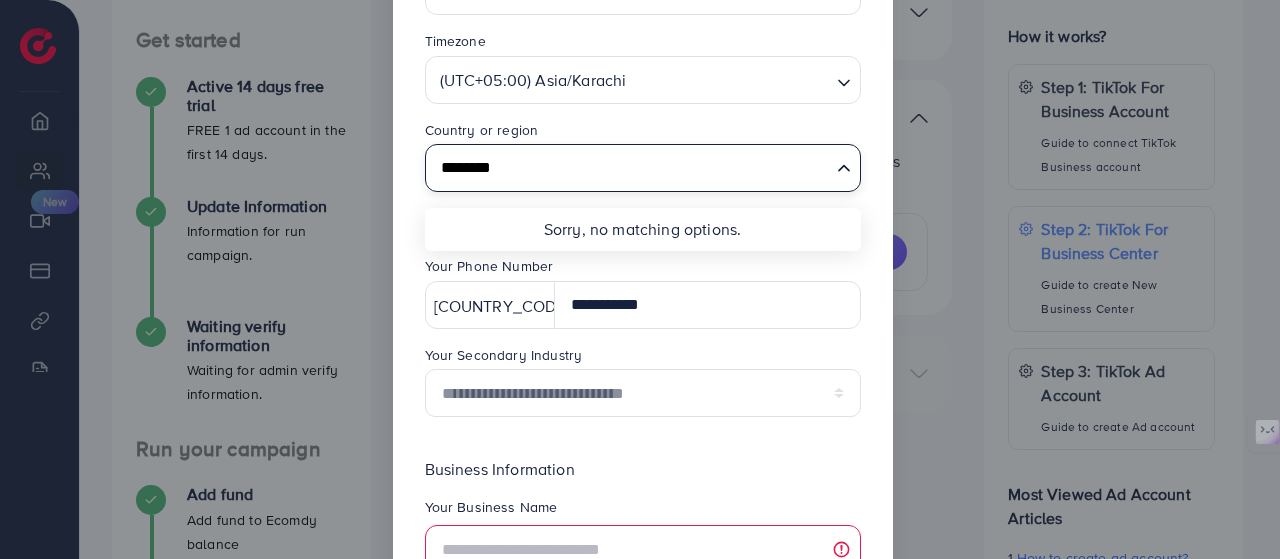 scroll, scrollTop: 200, scrollLeft: 0, axis: vertical 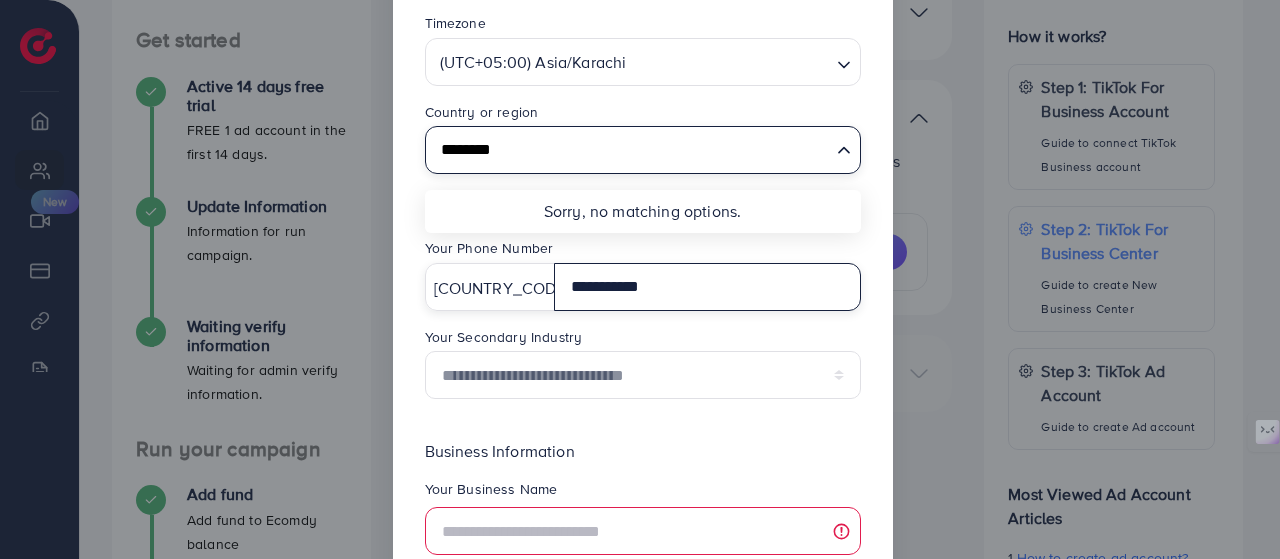 click 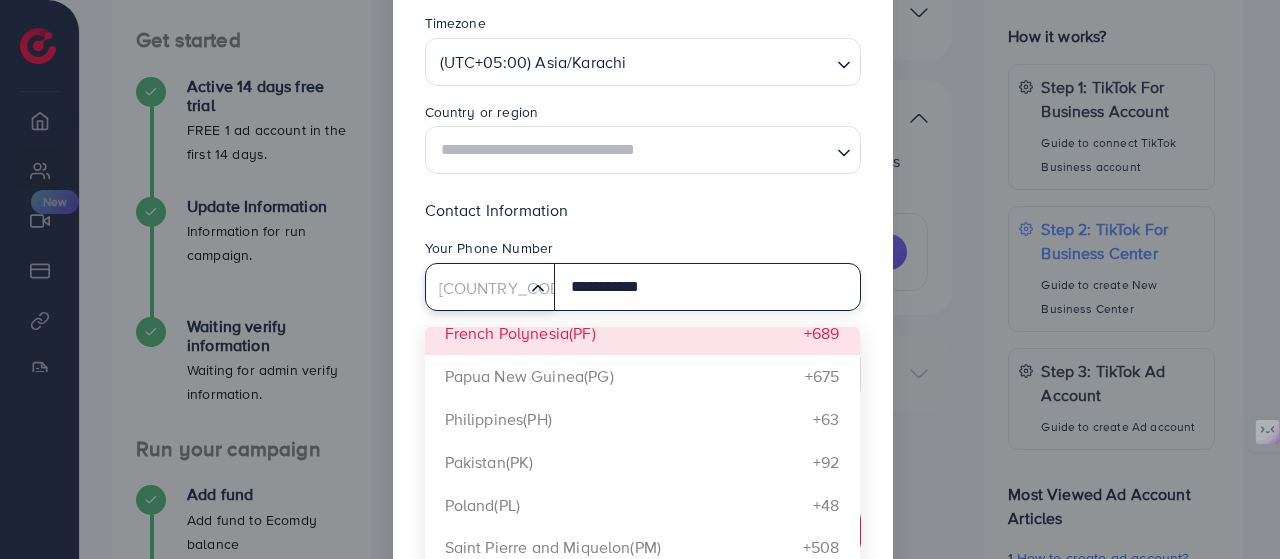 scroll, scrollTop: 7000, scrollLeft: 0, axis: vertical 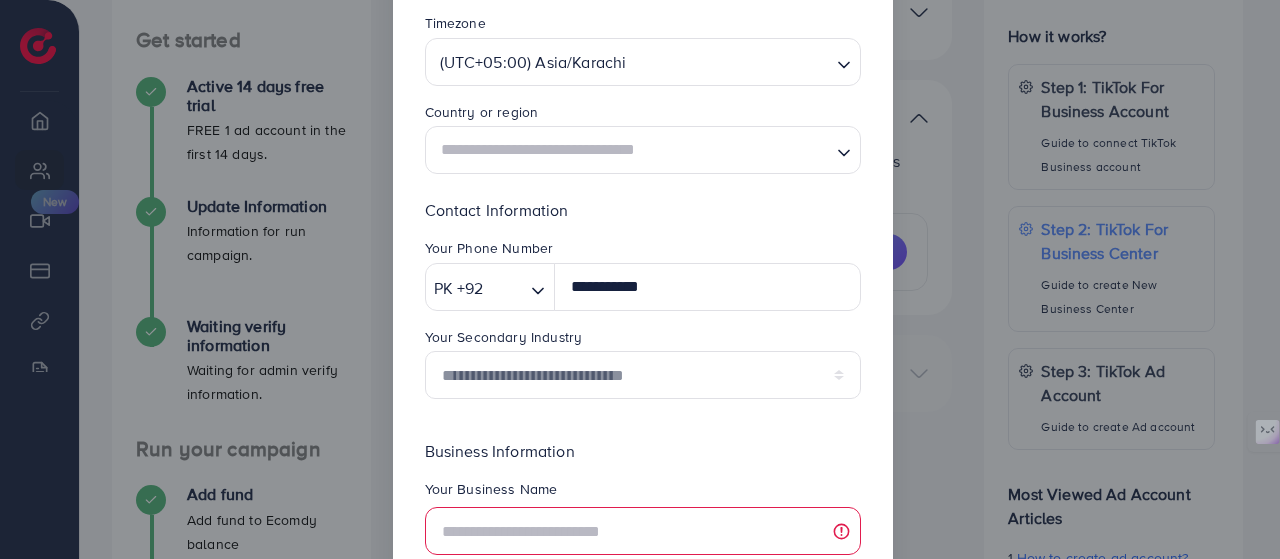 click on "**********" at bounding box center (643, 337) 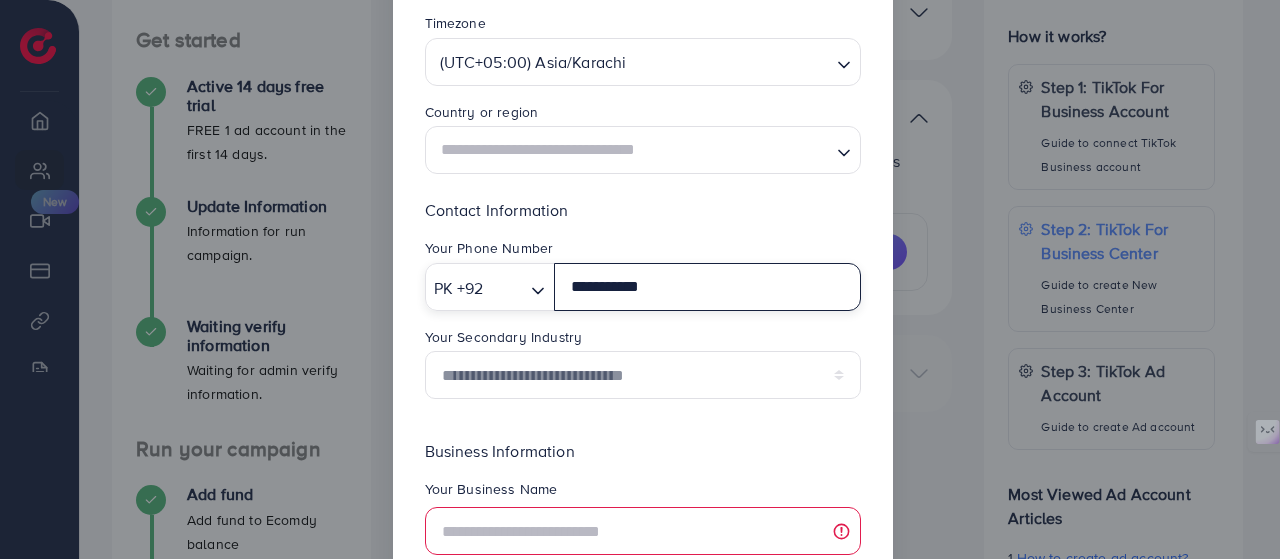 click on "**********" at bounding box center [707, 287] 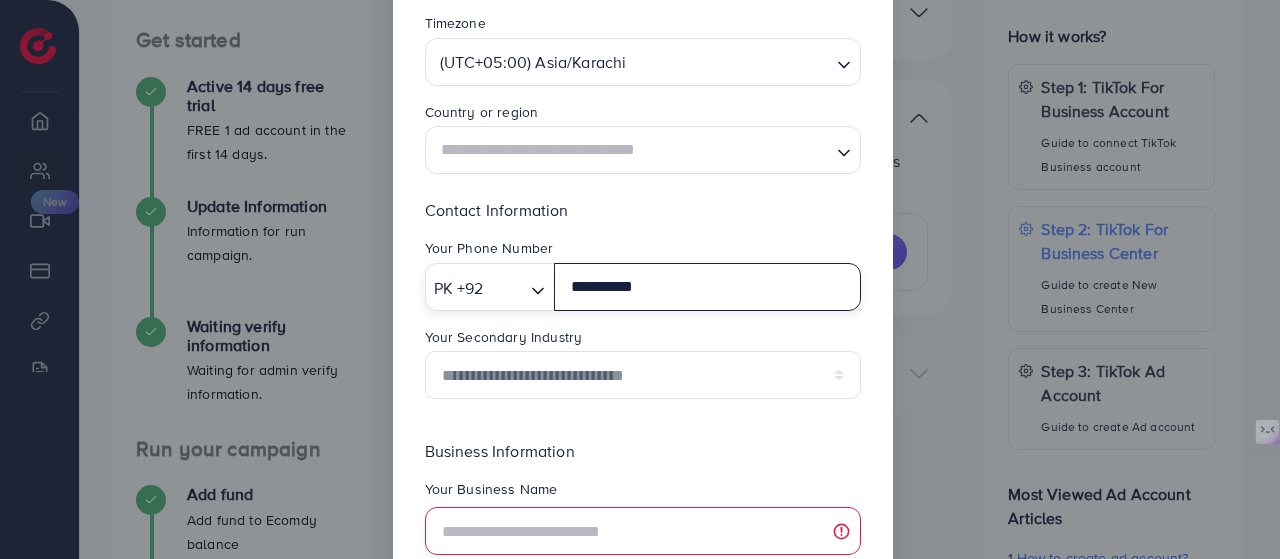 type on "**********" 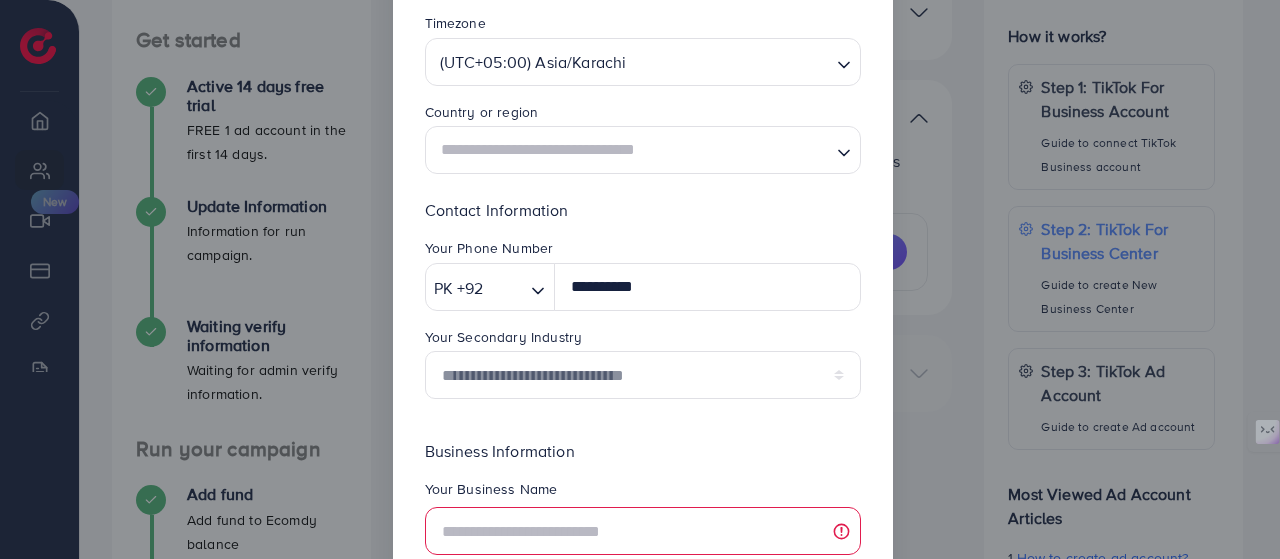 click on "Your Secondary Industry" at bounding box center [643, 339] 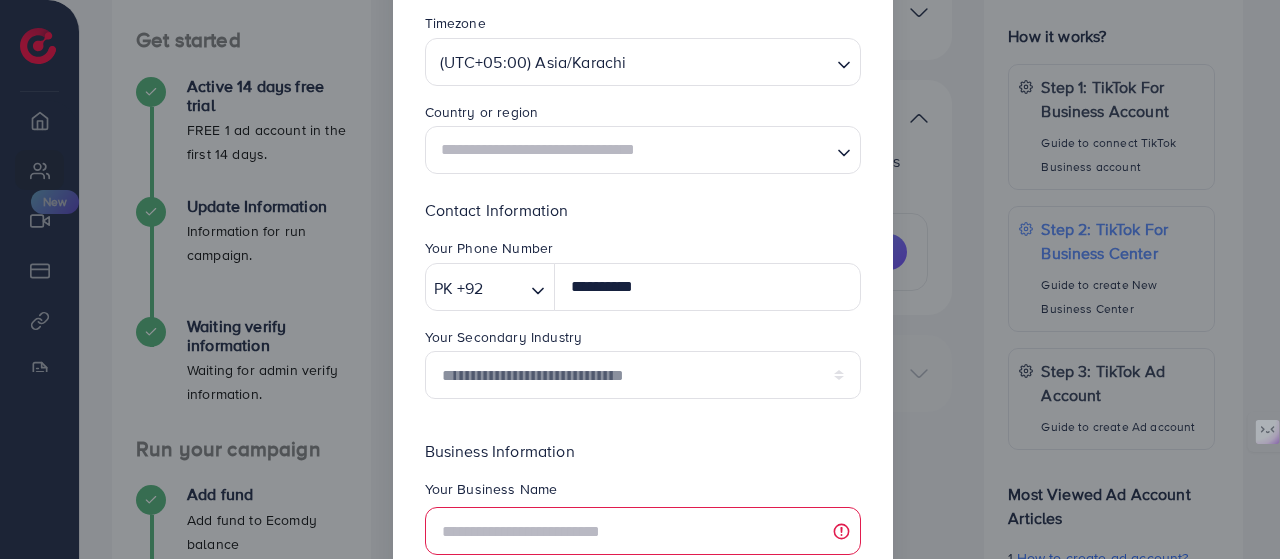 click at bounding box center [631, 150] 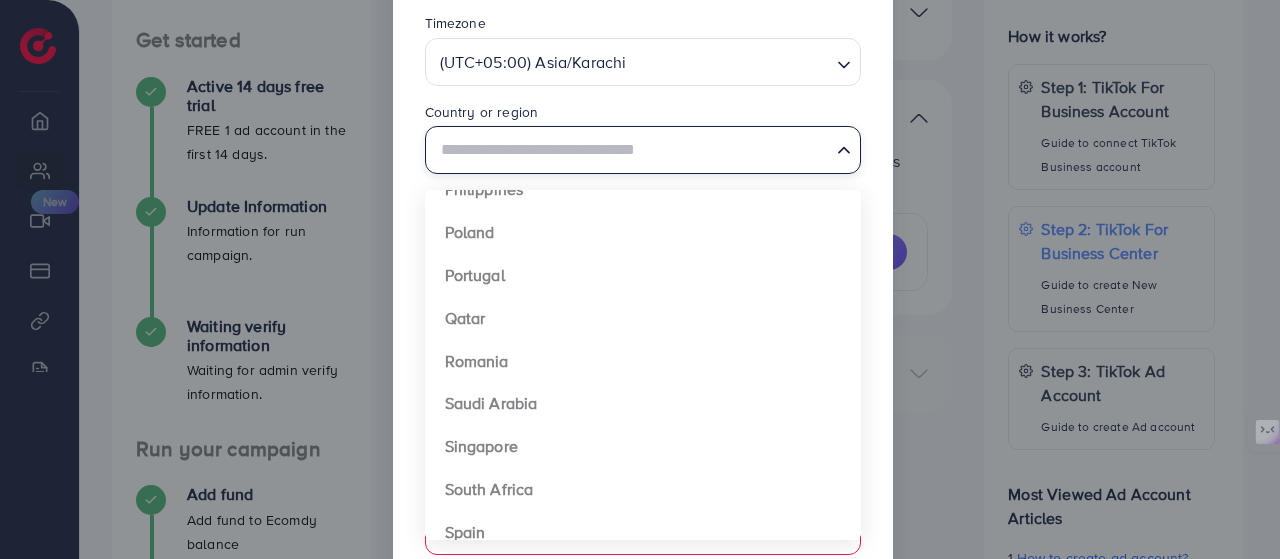 scroll, scrollTop: 1092, scrollLeft: 0, axis: vertical 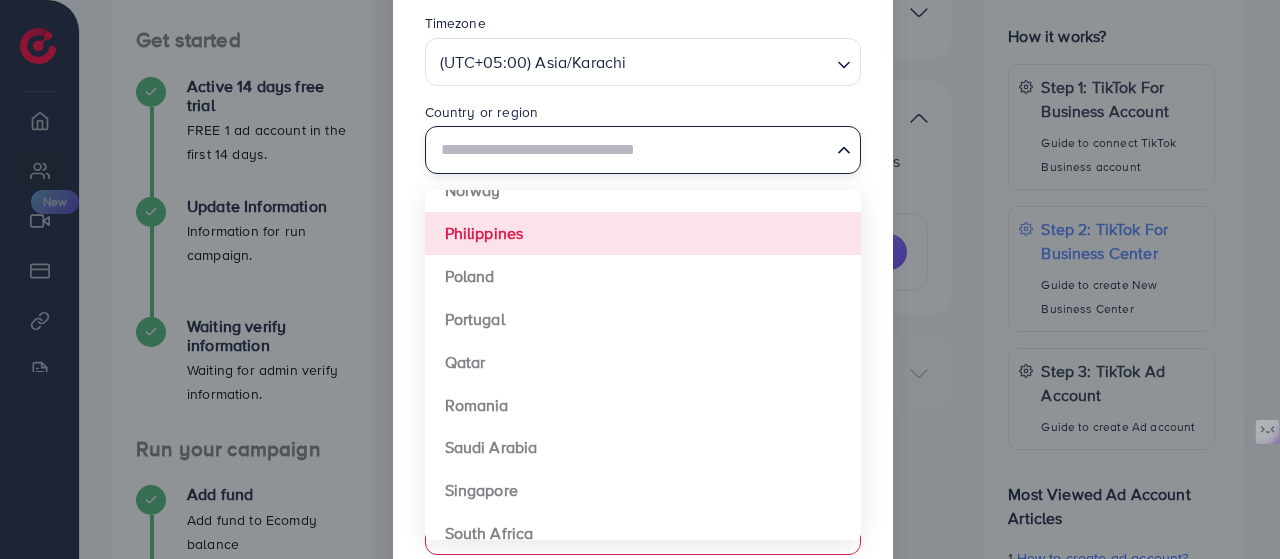 type on "********" 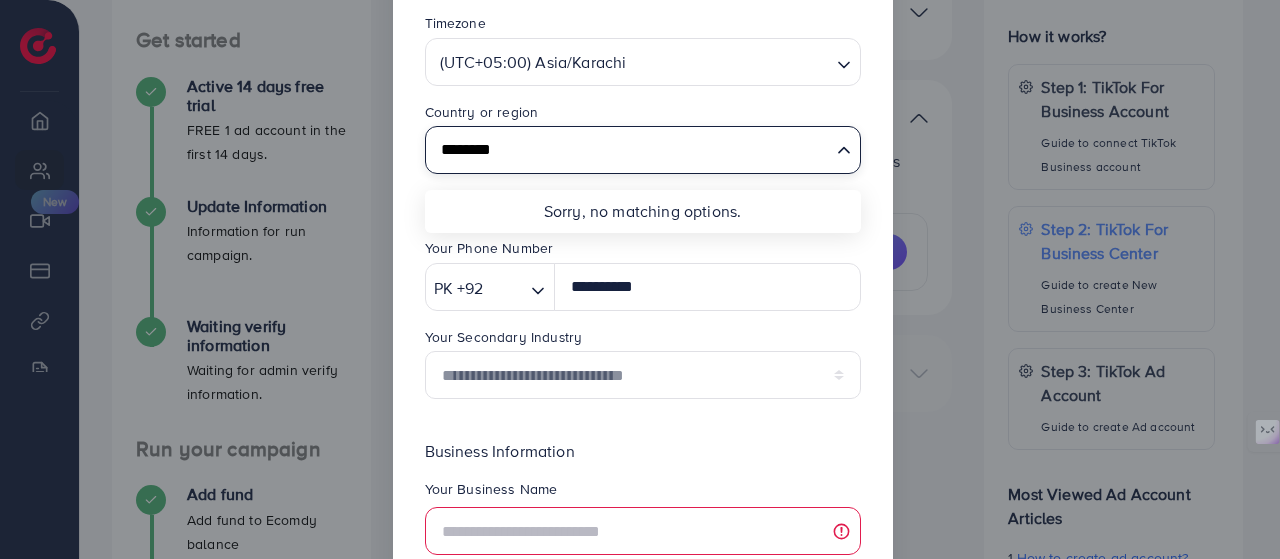 scroll, scrollTop: 0, scrollLeft: 0, axis: both 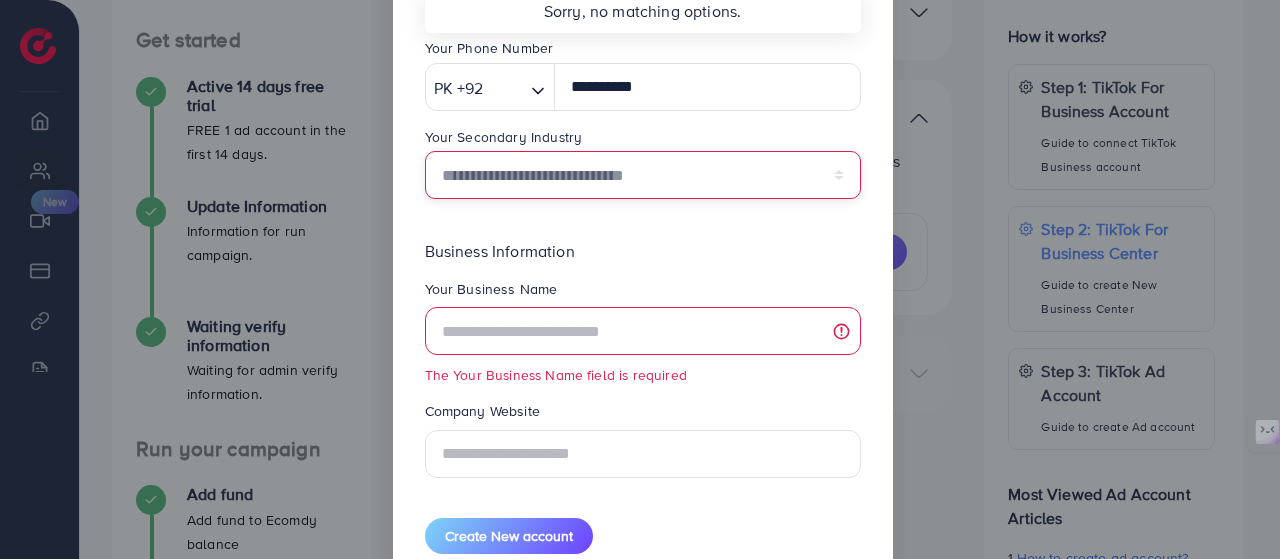 click on "**********" at bounding box center [643, 175] 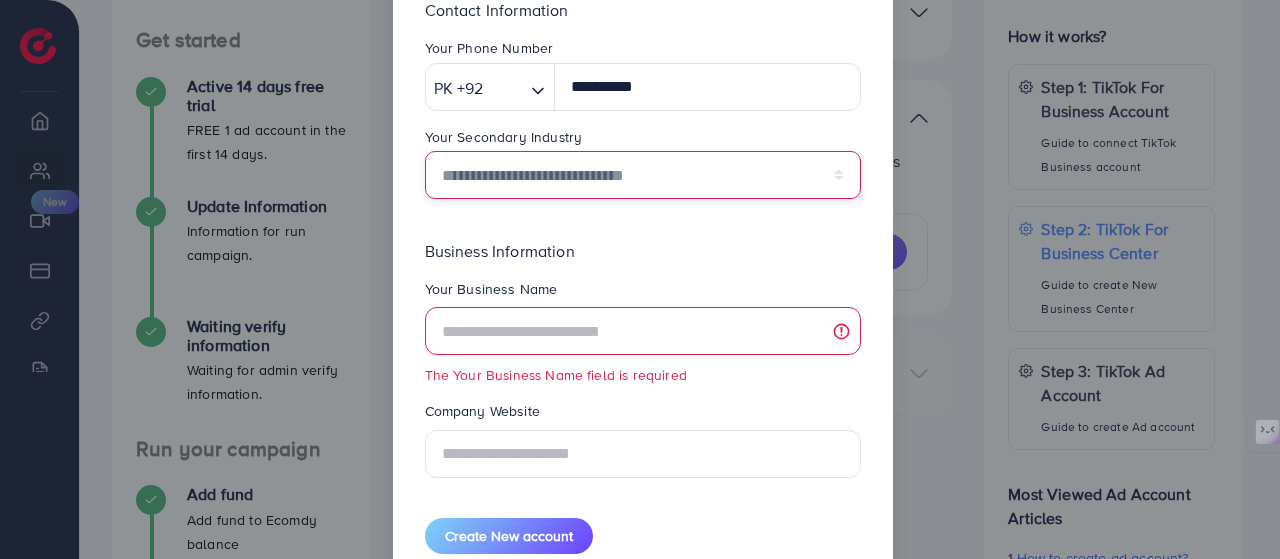 select on "******" 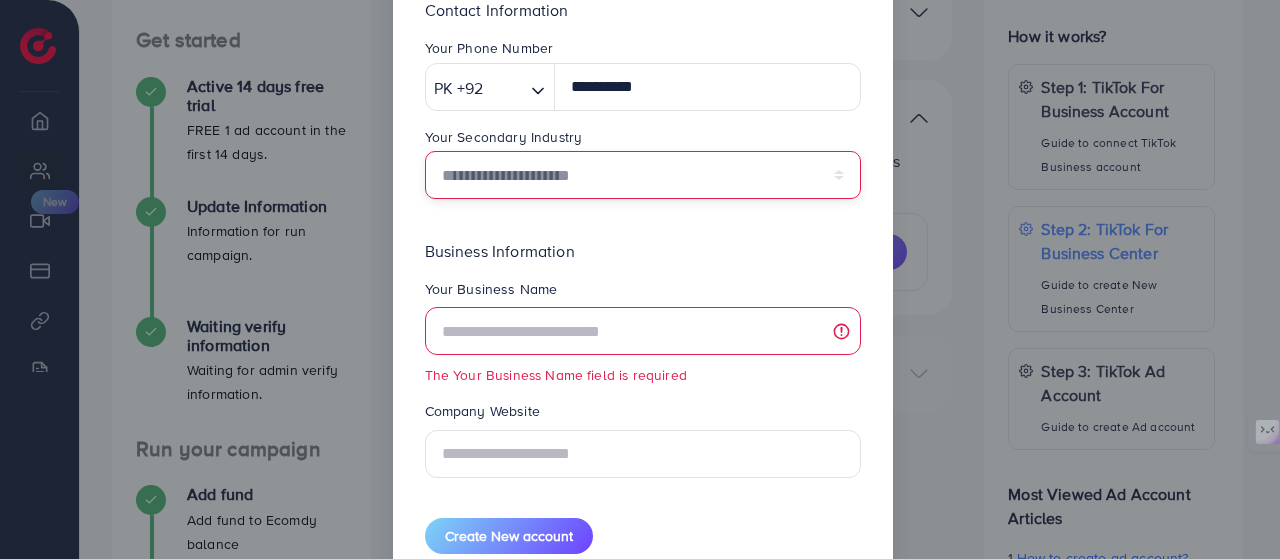 click on "**********" at bounding box center (643, 175) 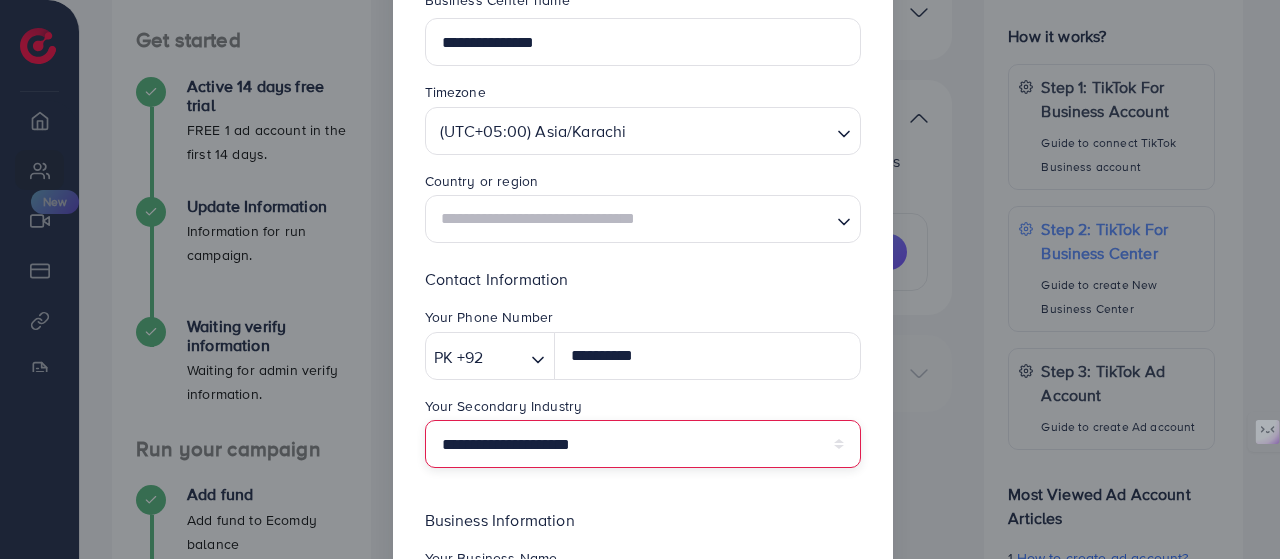 scroll, scrollTop: 100, scrollLeft: 0, axis: vertical 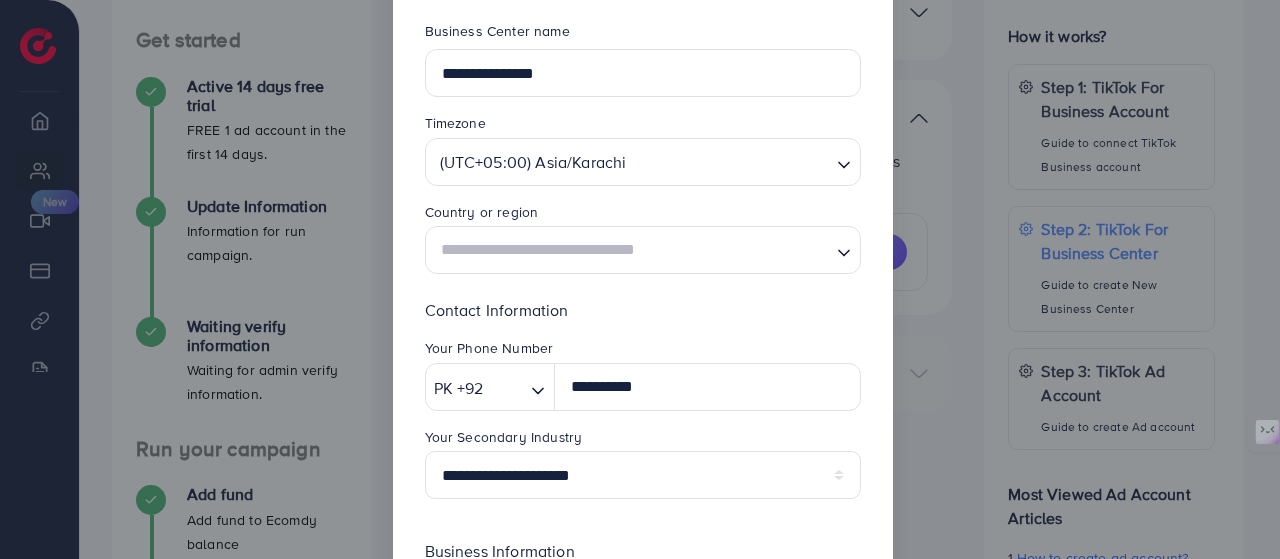 click at bounding box center [730, 161] 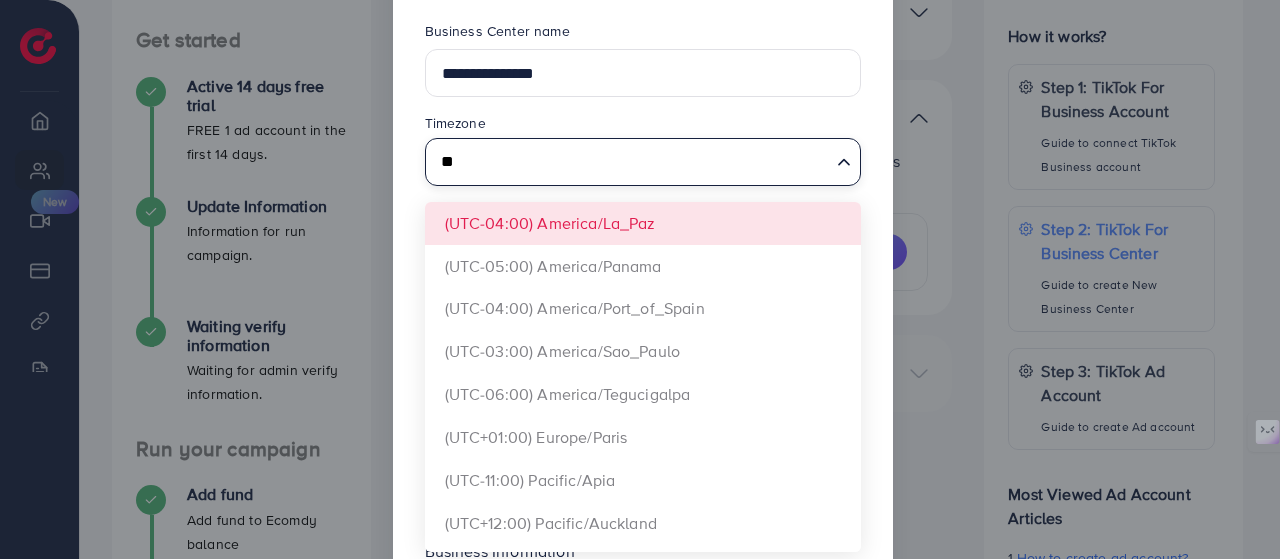type on "*" 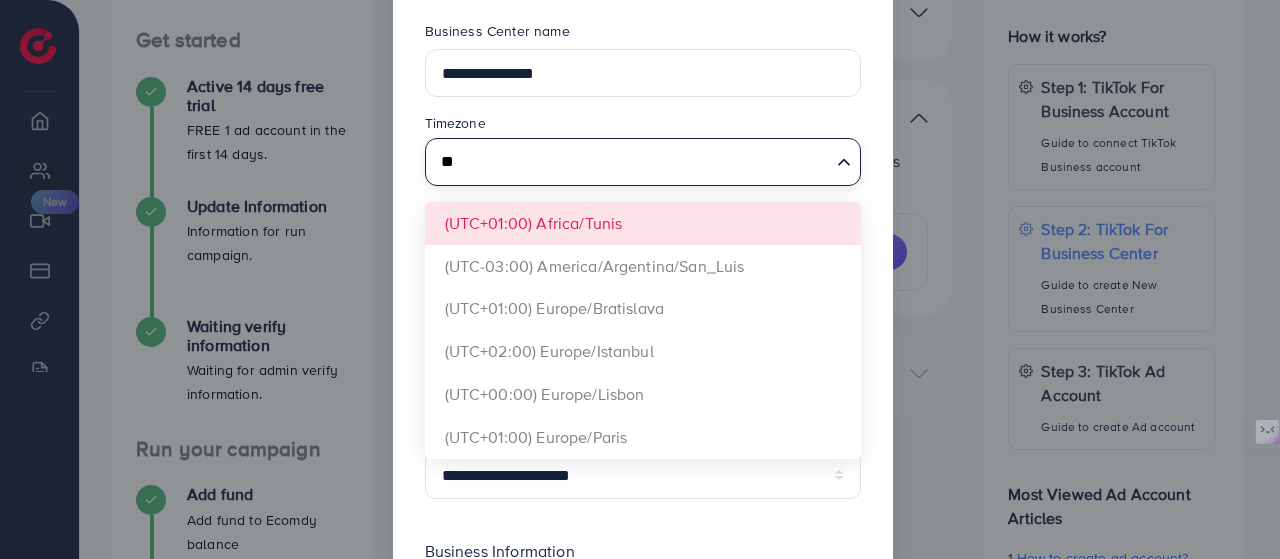 type on "*" 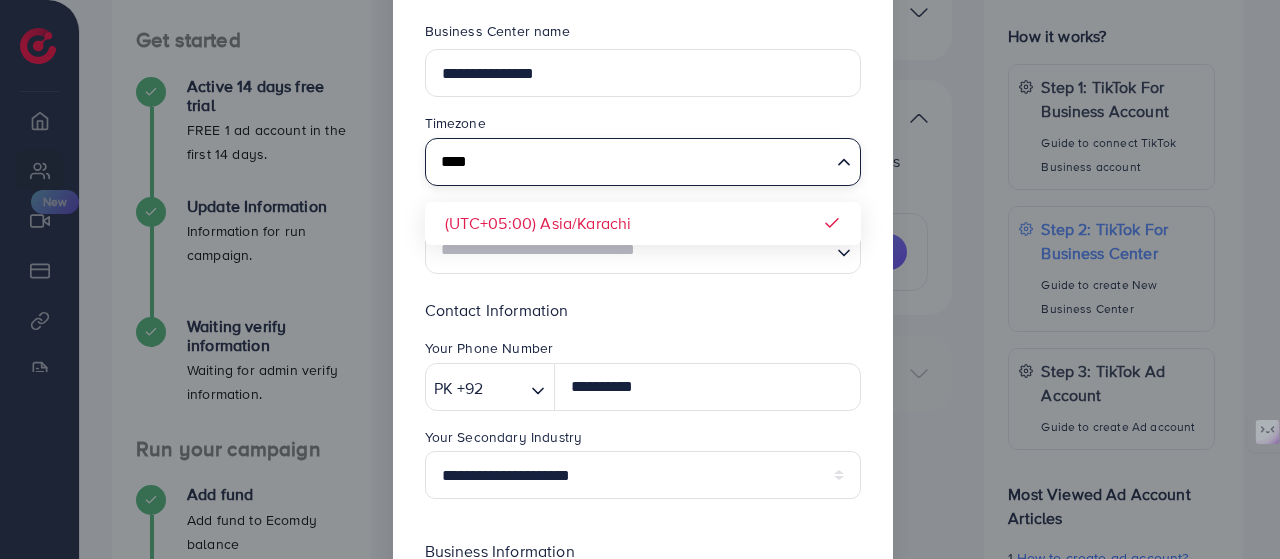 type on "****" 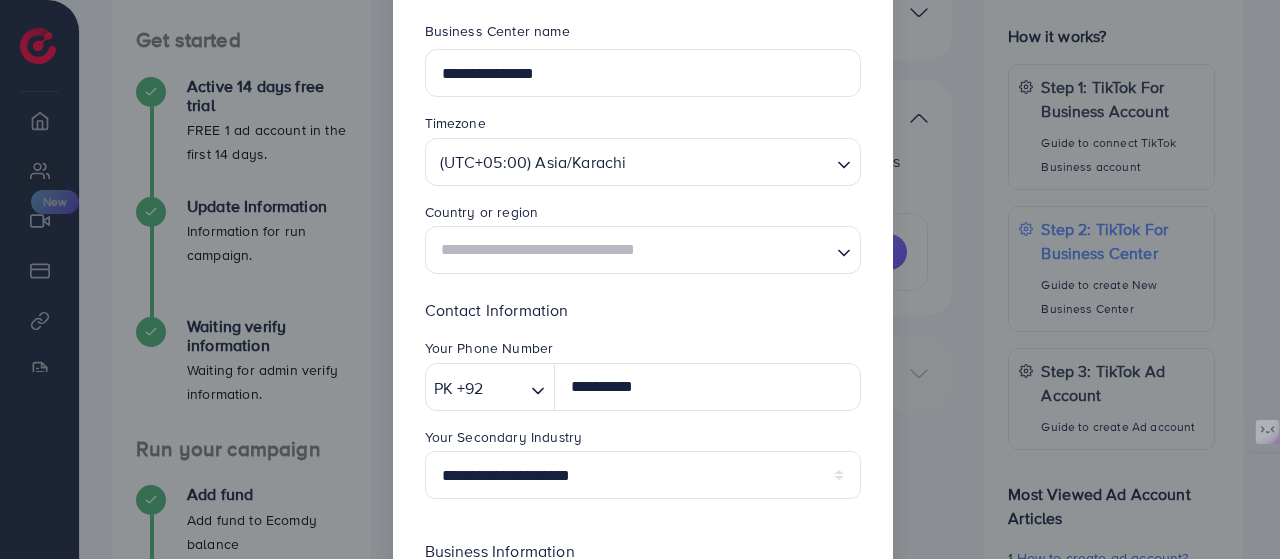 click on "**********" at bounding box center [643, 437] 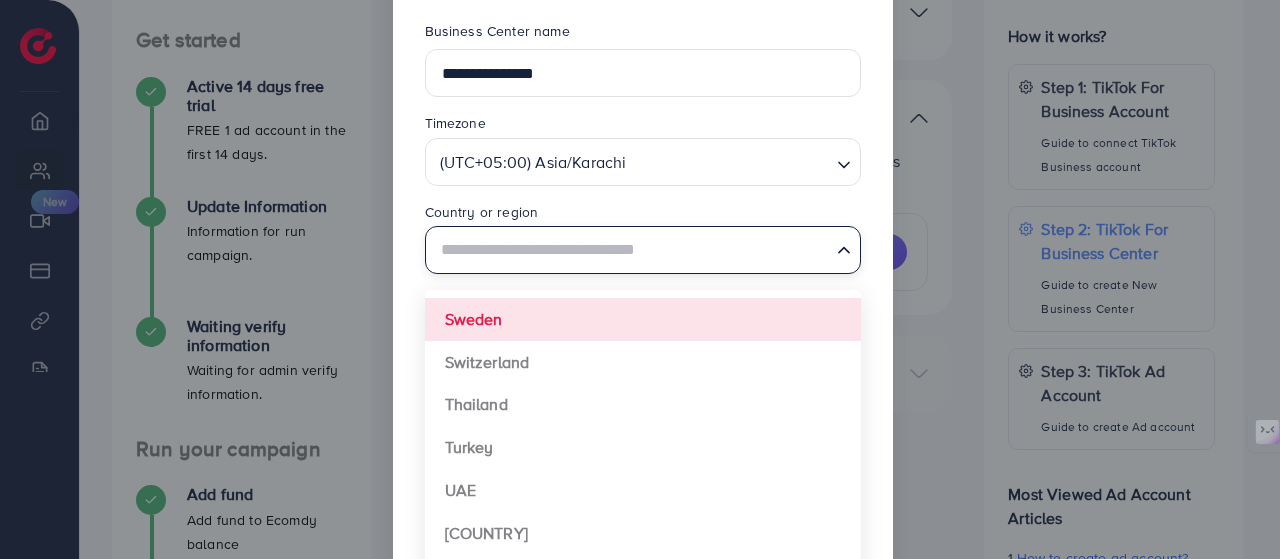 scroll, scrollTop: 1457, scrollLeft: 0, axis: vertical 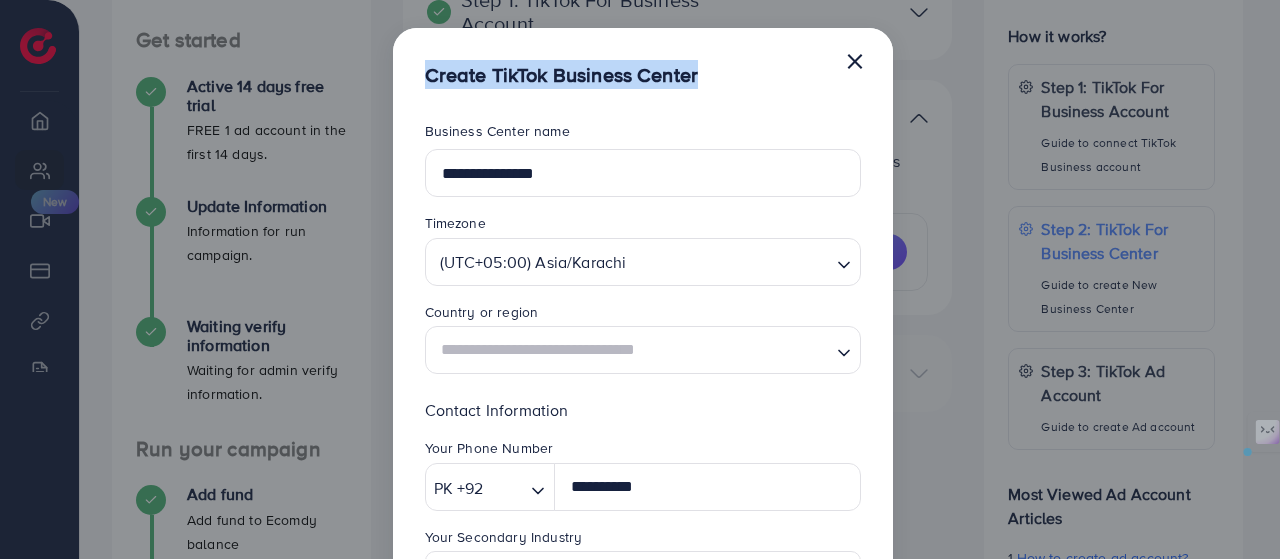 drag, startPoint x: 697, startPoint y: 77, endPoint x: 426, endPoint y: 69, distance: 271.11804 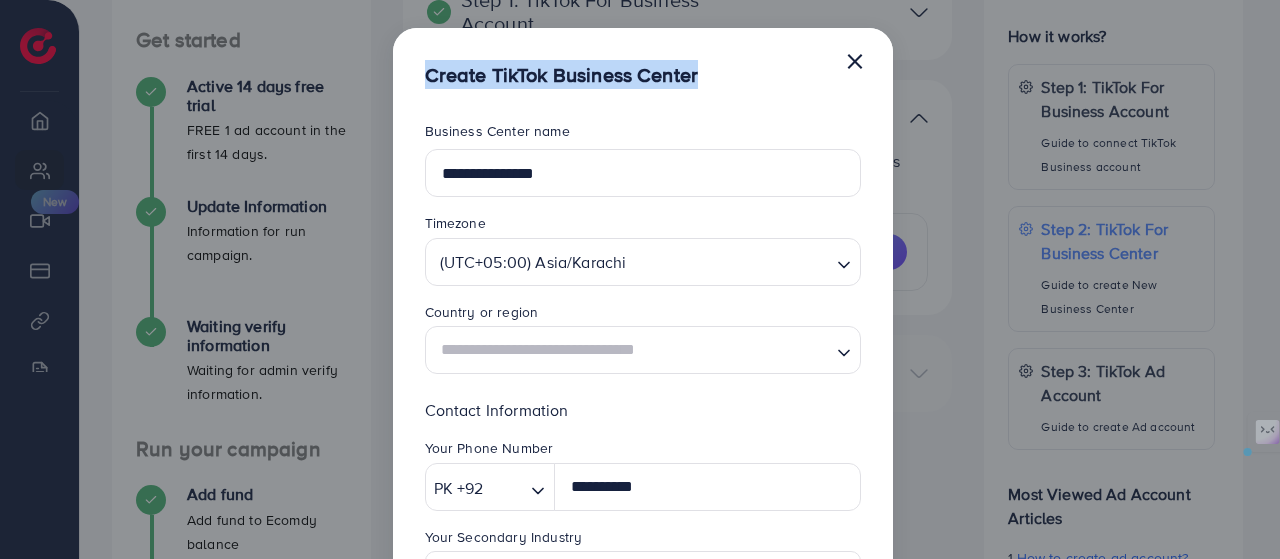 click on "Create TikTok Business Center" at bounding box center (562, 74) 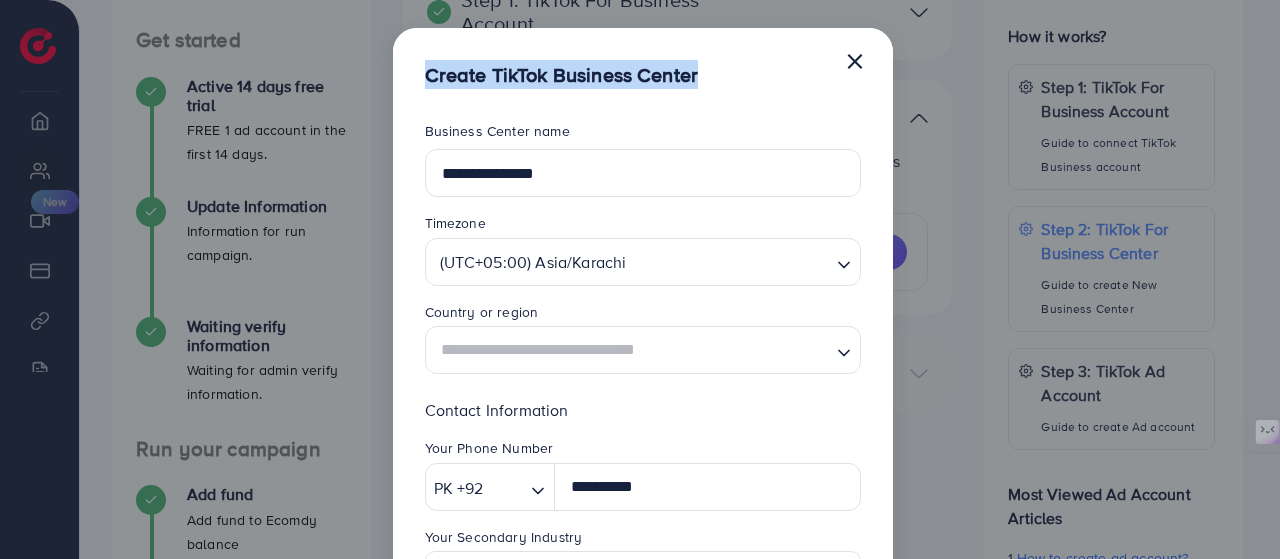 copy on "Create TikTok Business Center" 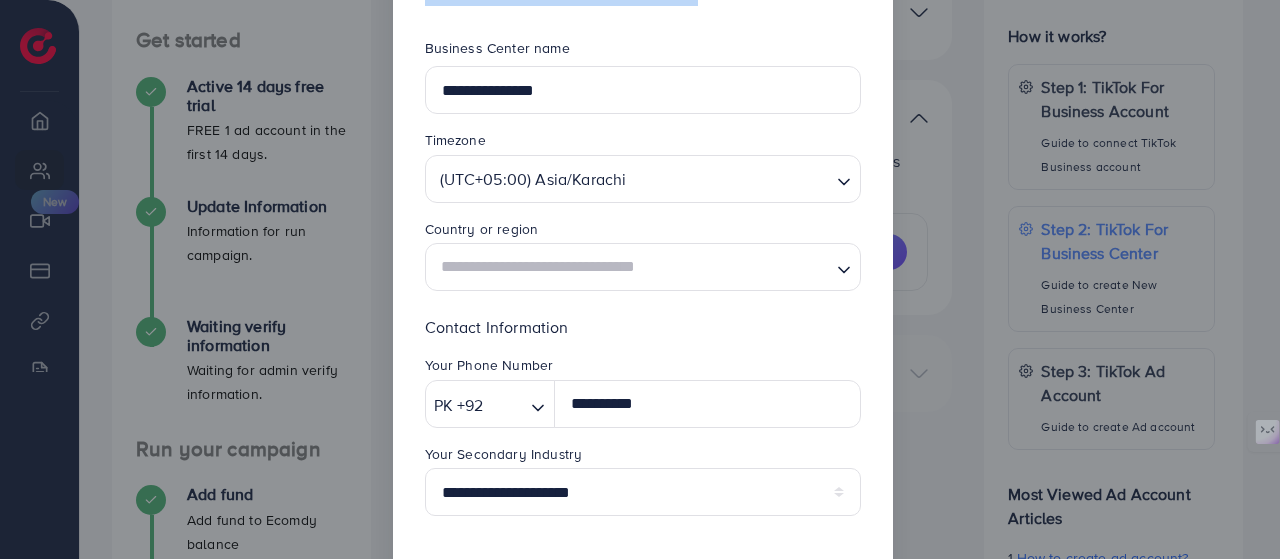 scroll, scrollTop: 0, scrollLeft: 0, axis: both 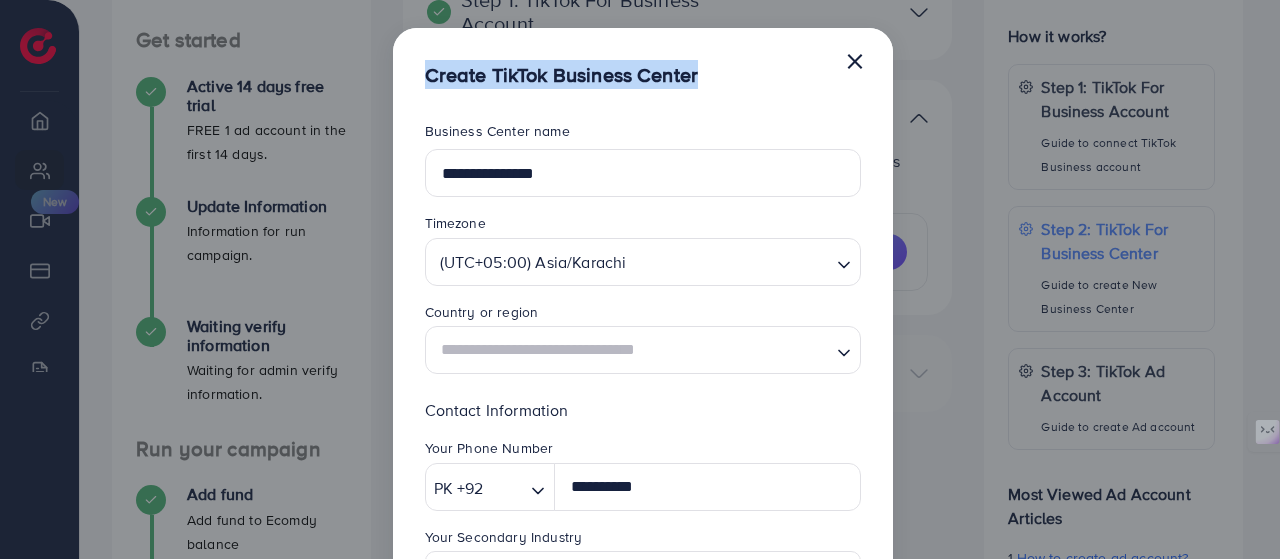 click on "Create TikTok Business Center ×" at bounding box center (643, 58) 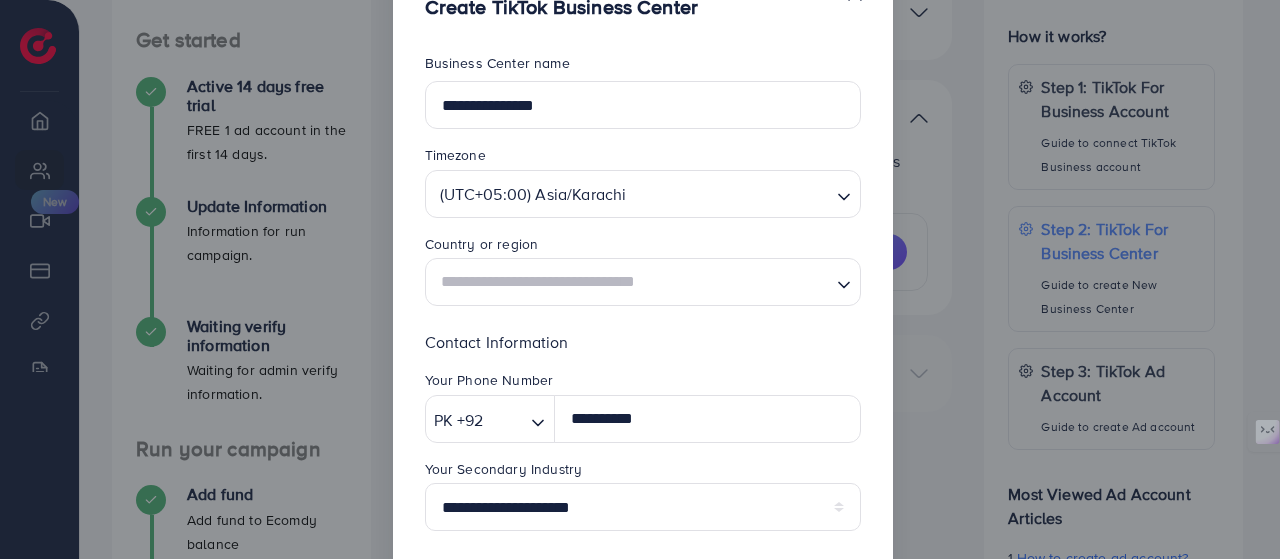 scroll, scrollTop: 100, scrollLeft: 0, axis: vertical 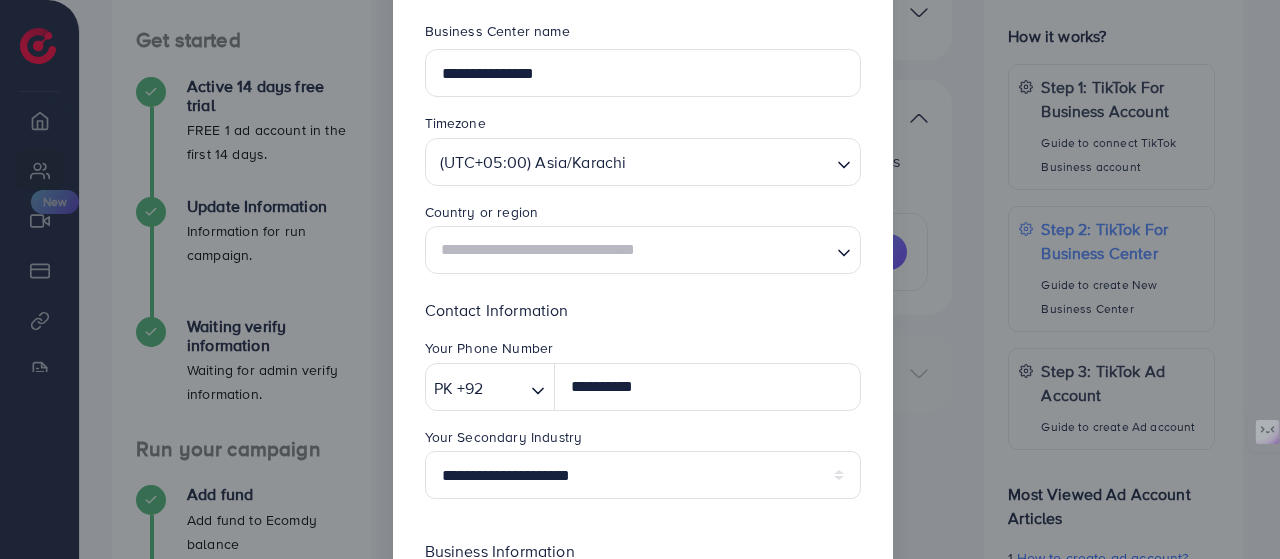 click at bounding box center [631, 250] 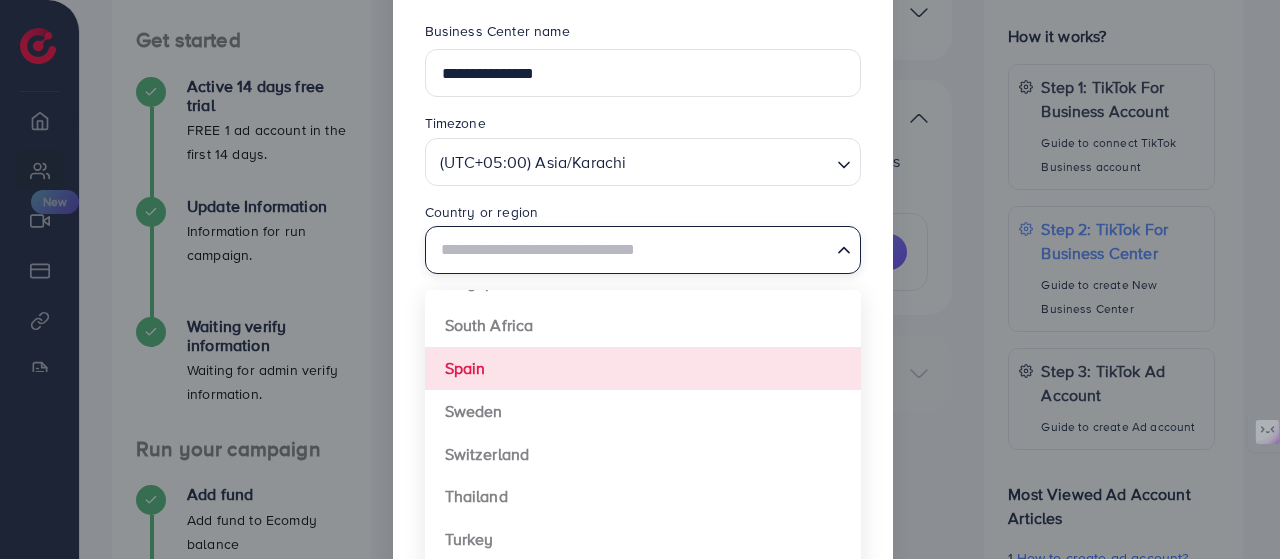 scroll, scrollTop: 1492, scrollLeft: 0, axis: vertical 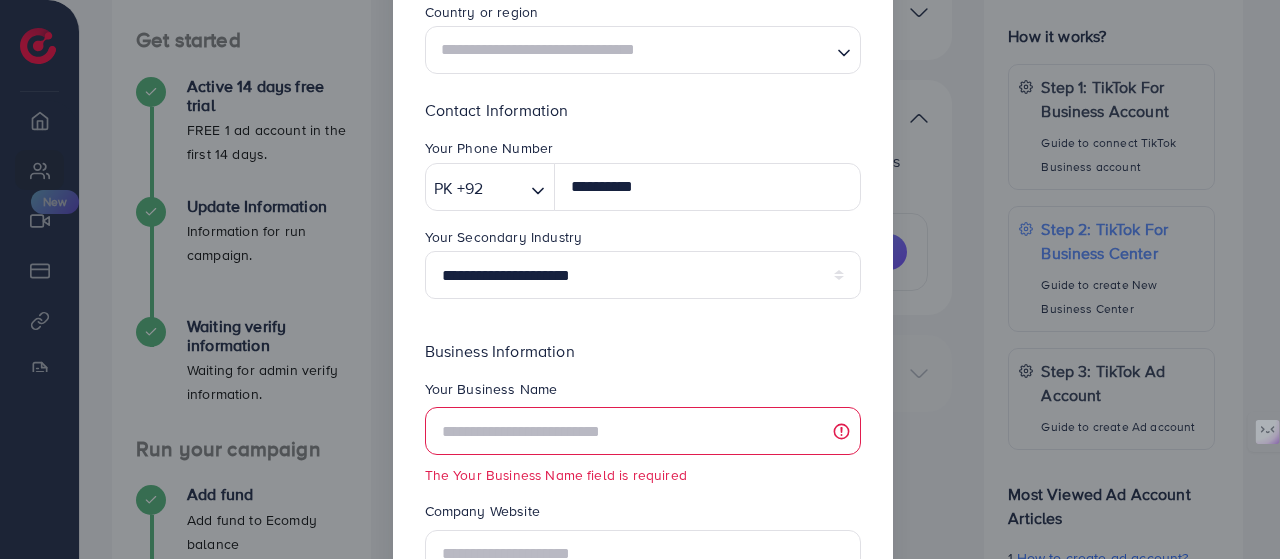 click on "**********" at bounding box center (643, 182) 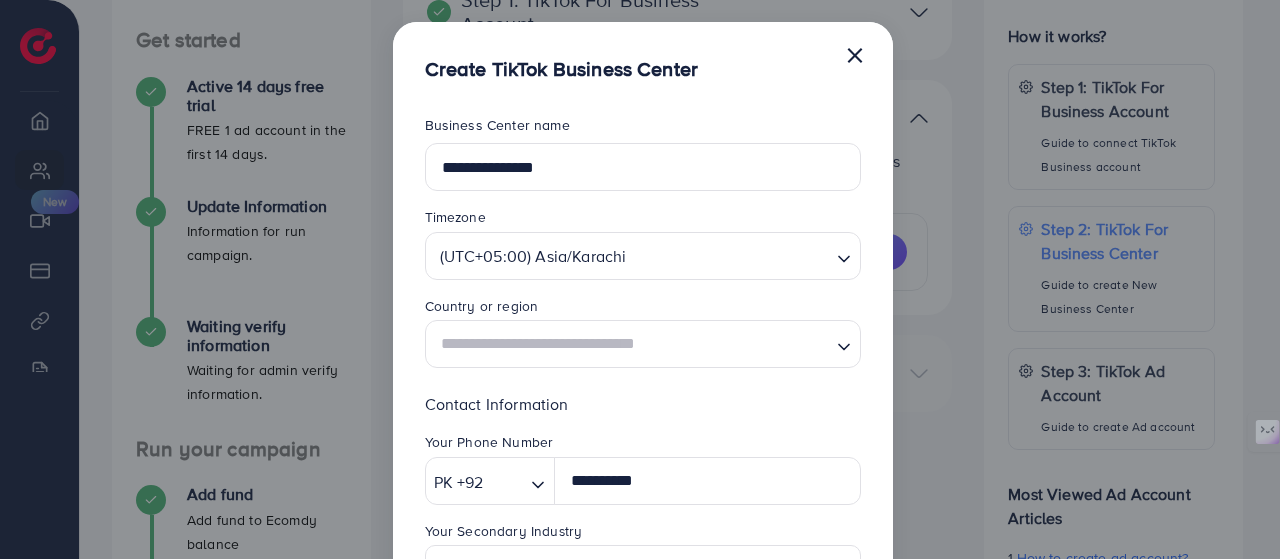 scroll, scrollTop: 0, scrollLeft: 0, axis: both 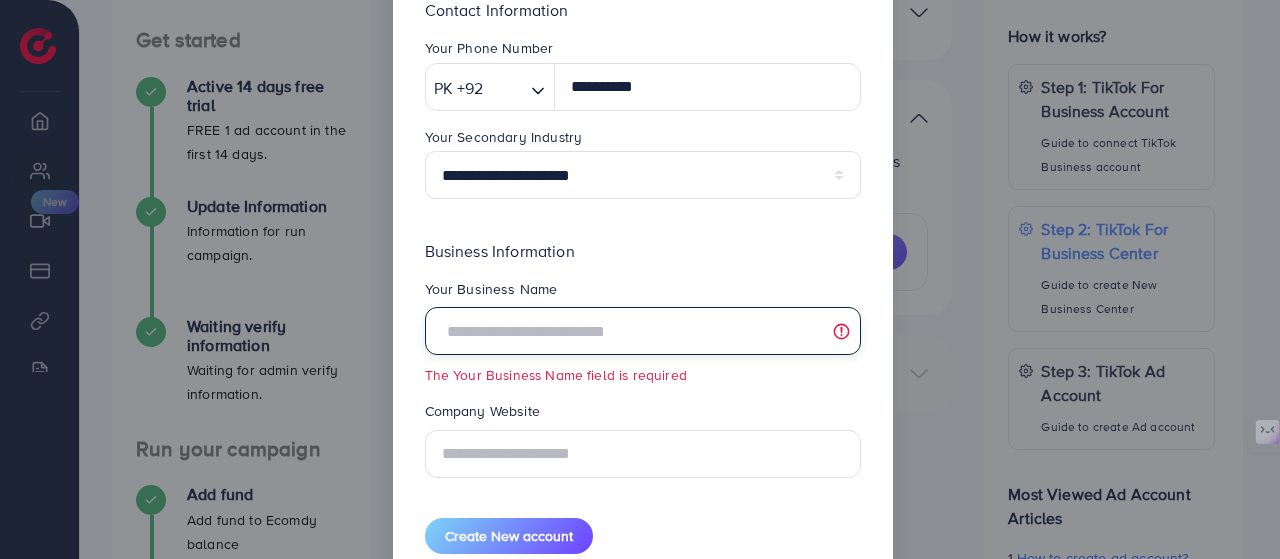 click at bounding box center (643, 331) 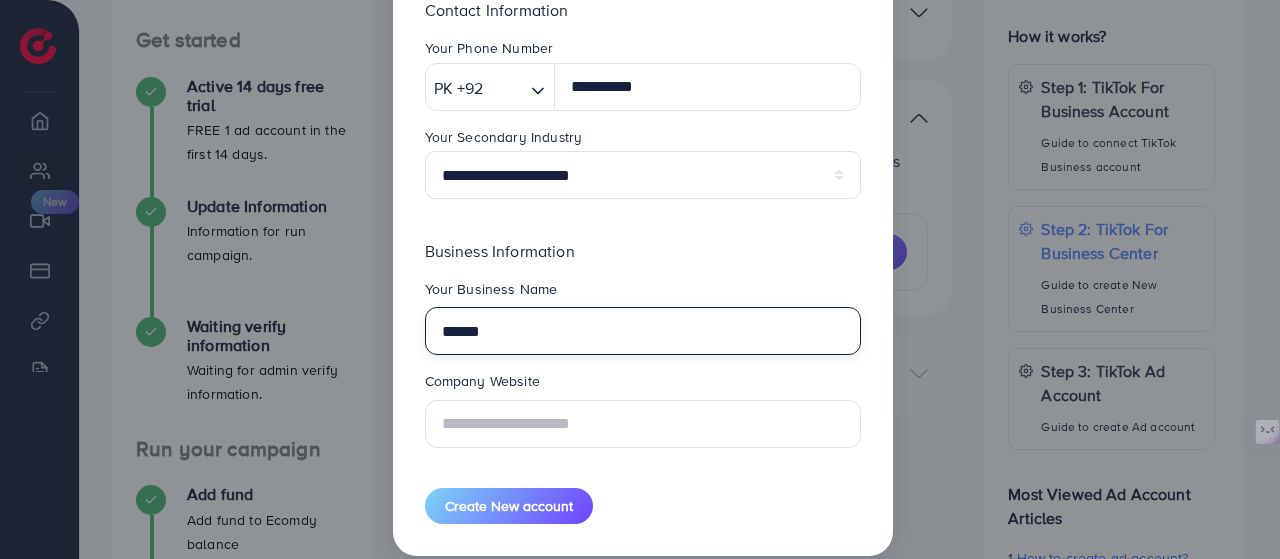 type on "******" 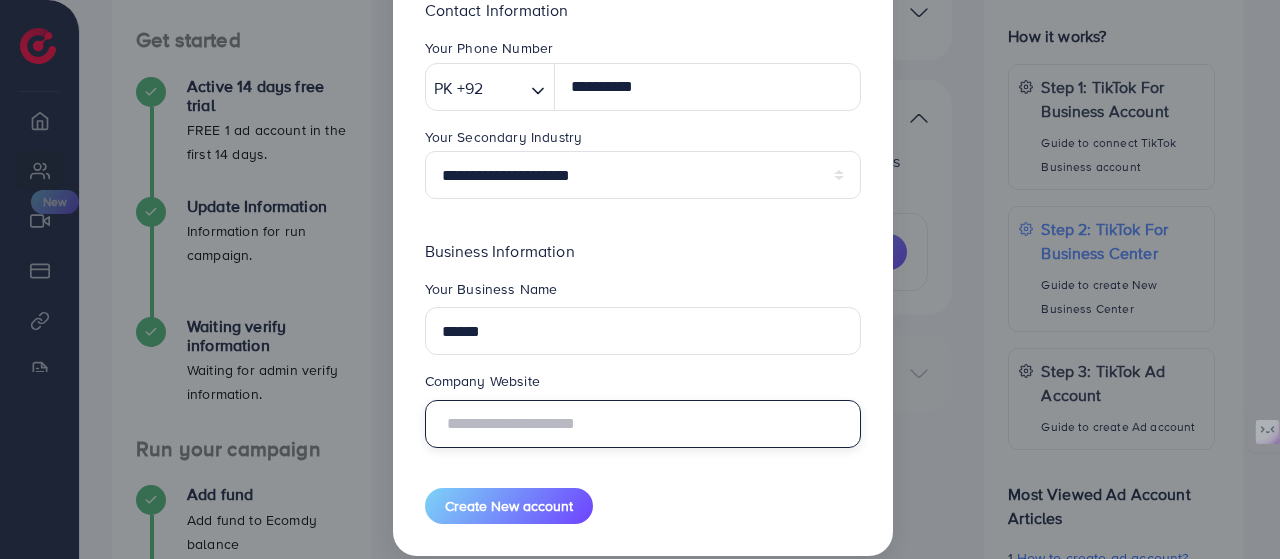 click at bounding box center [643, 424] 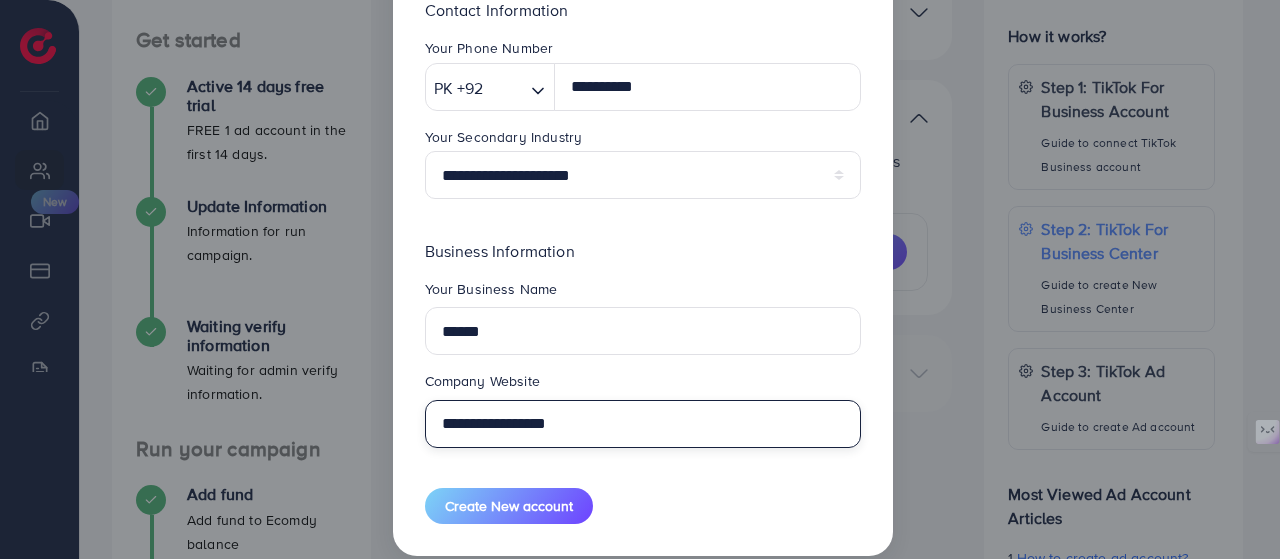 type on "**********" 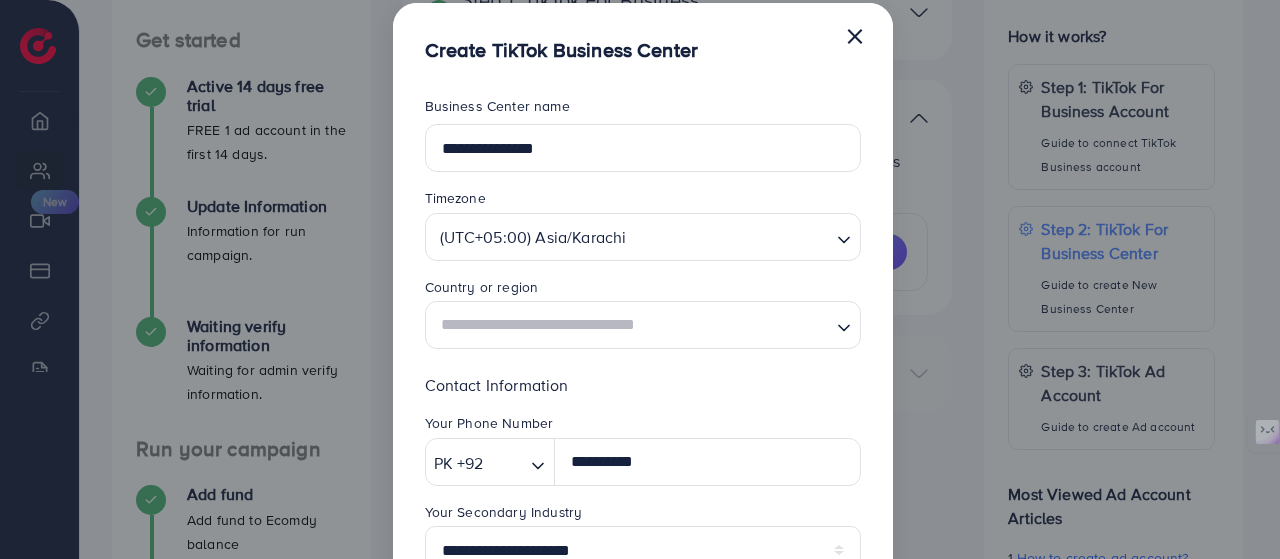 scroll, scrollTop: 24, scrollLeft: 0, axis: vertical 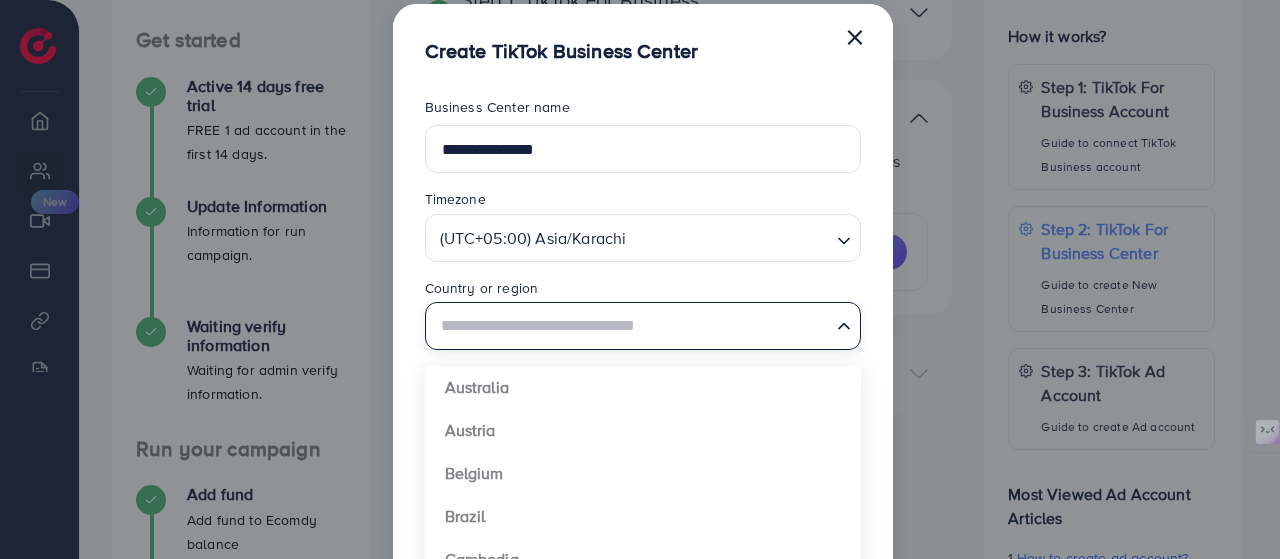 click 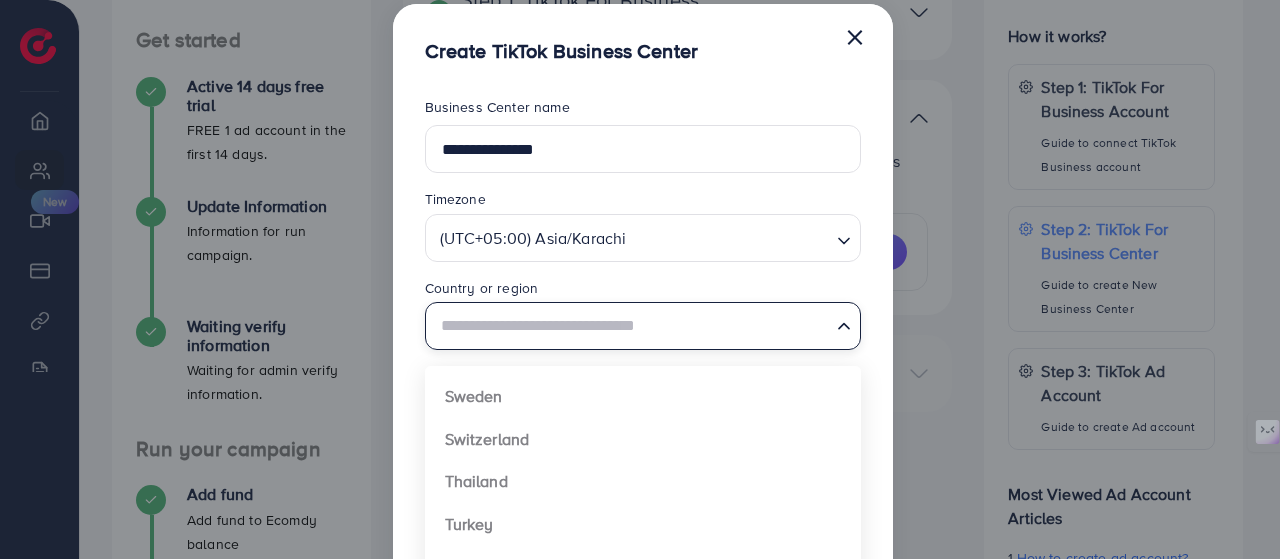 scroll, scrollTop: 1492, scrollLeft: 0, axis: vertical 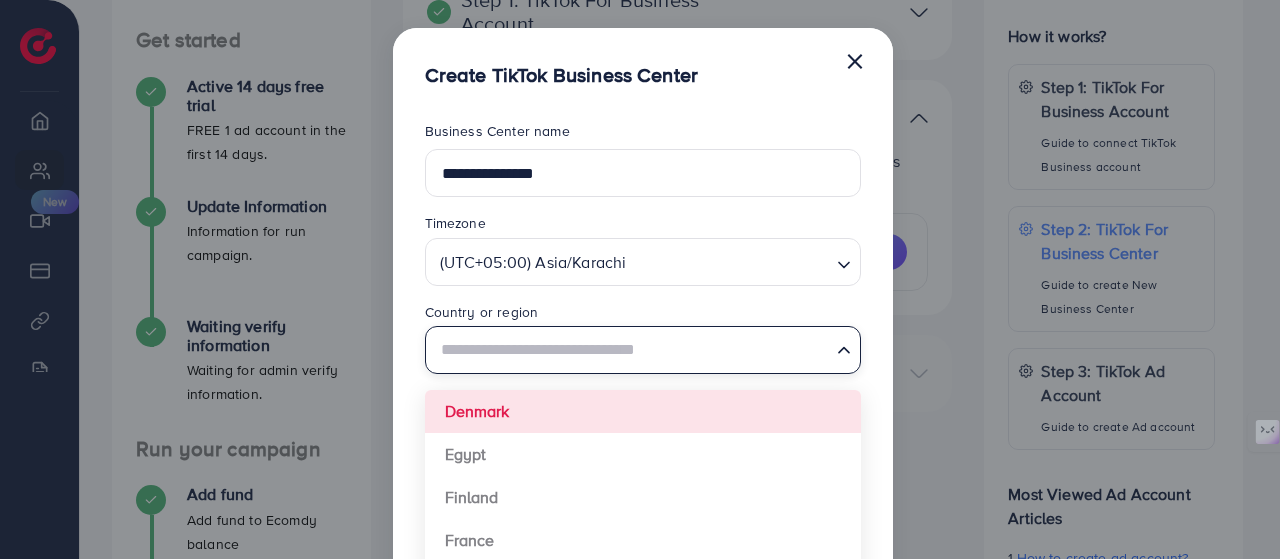 click on "×" at bounding box center [855, 60] 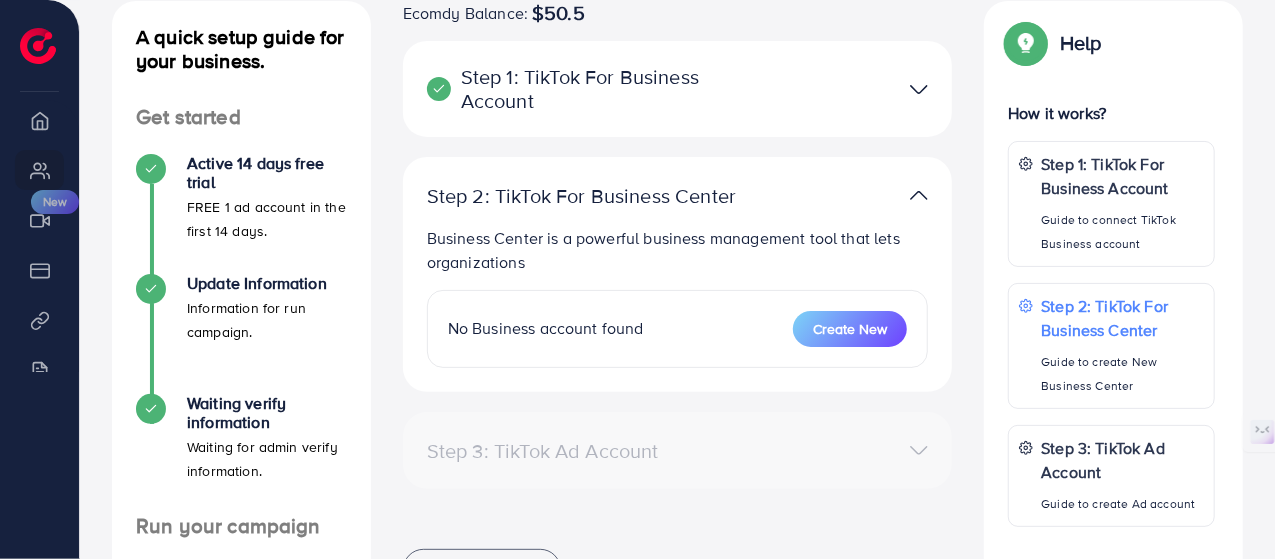scroll, scrollTop: 0, scrollLeft: 0, axis: both 